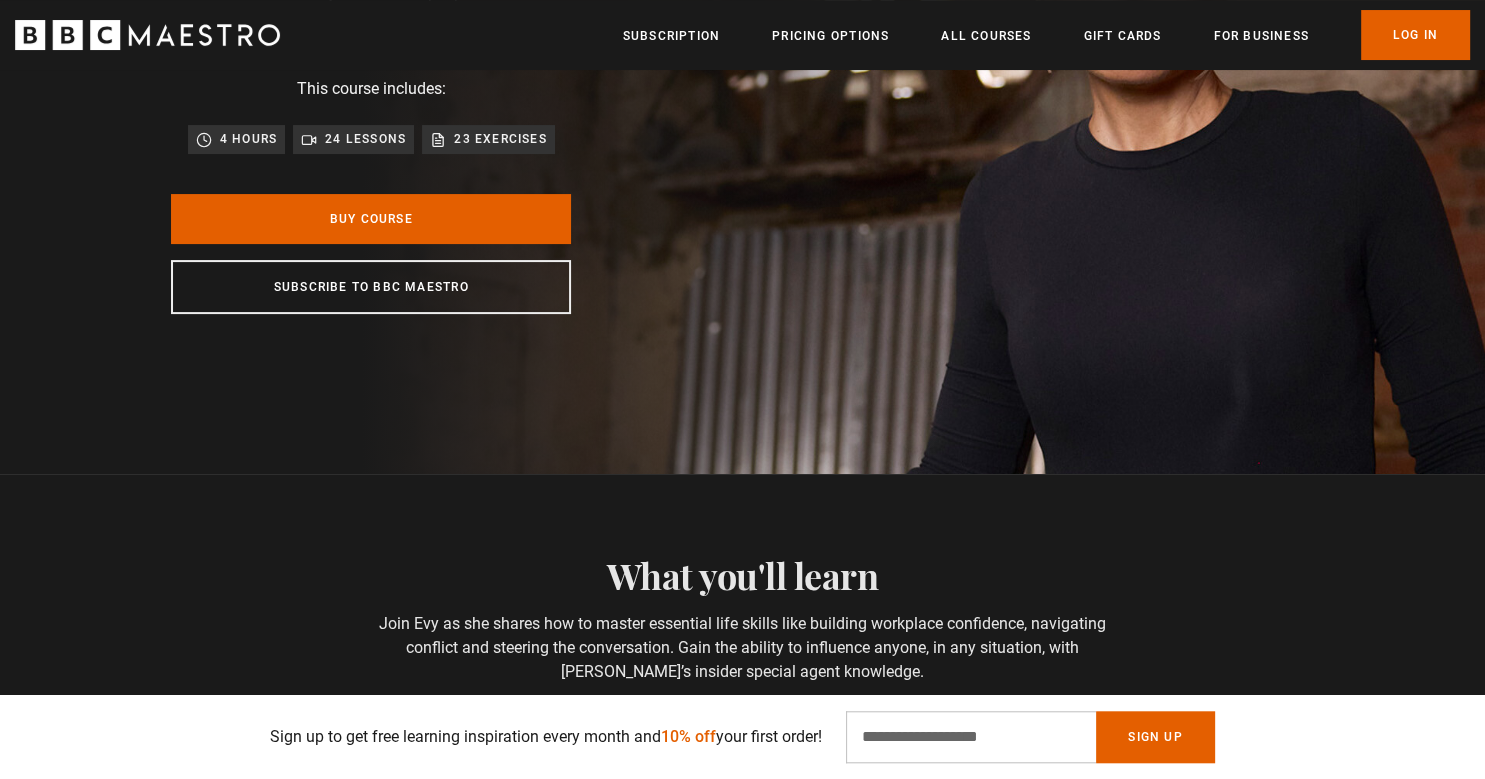 scroll, scrollTop: 316, scrollLeft: 0, axis: vertical 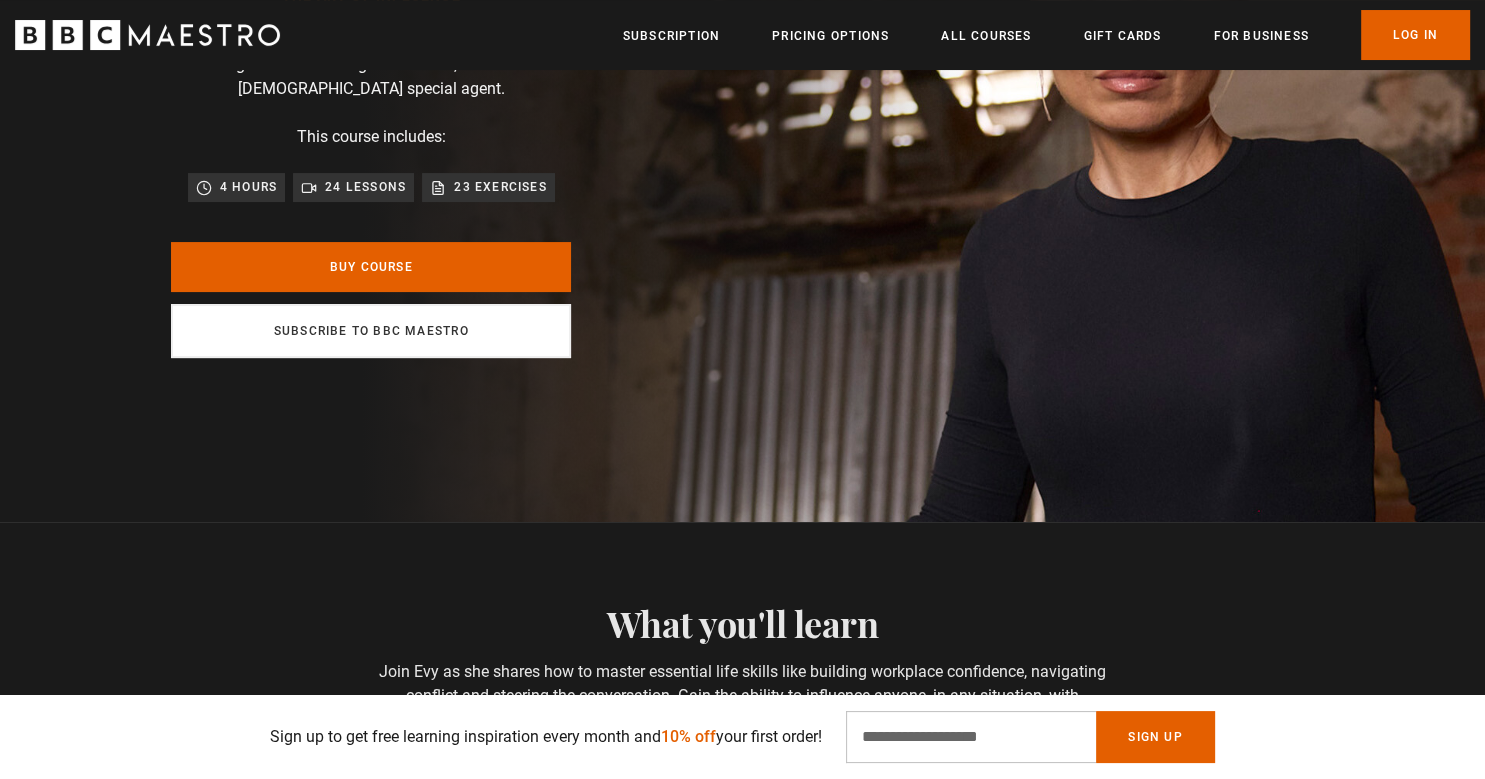 click on "Subscribe to BBC Maestro" at bounding box center [371, 331] 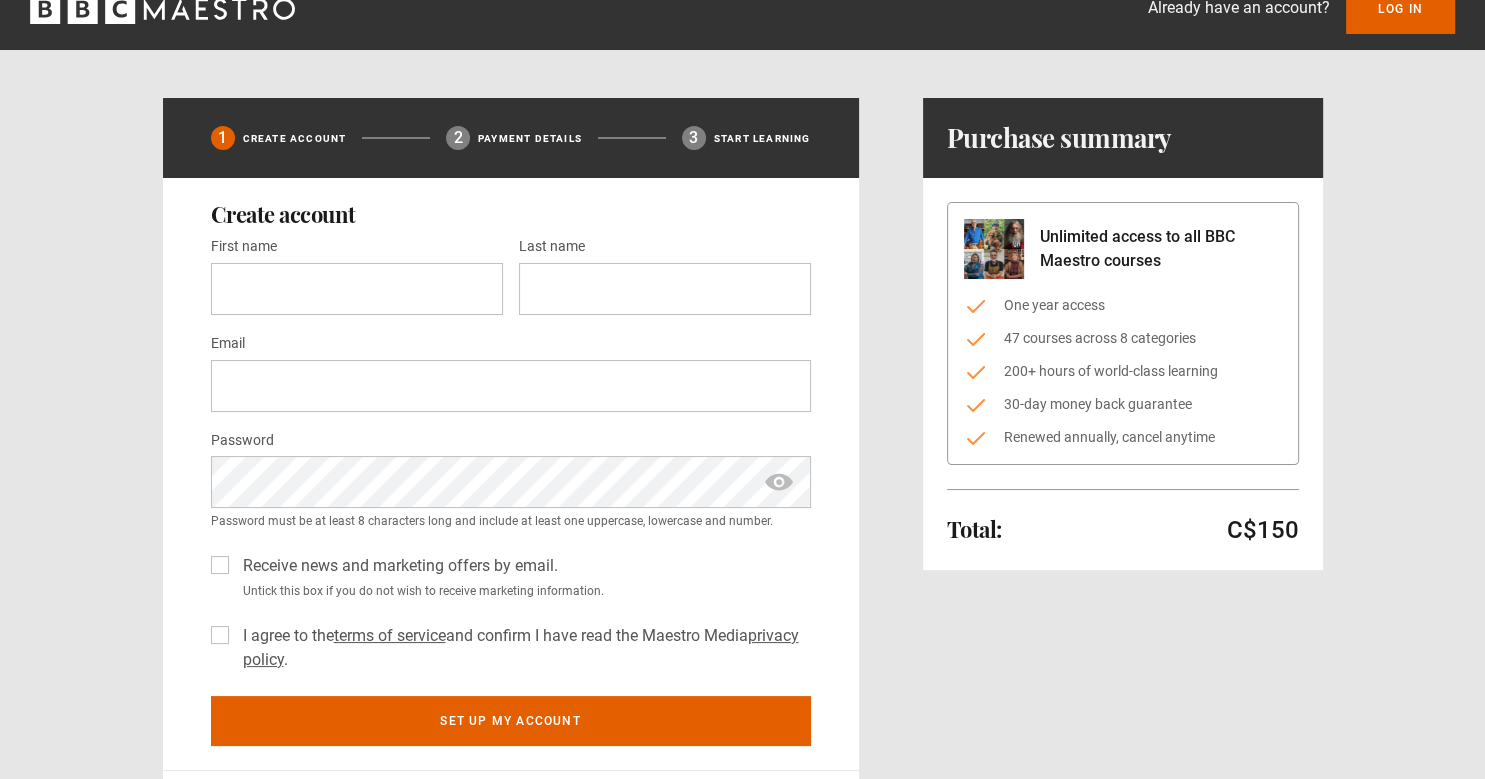 scroll, scrollTop: 0, scrollLeft: 0, axis: both 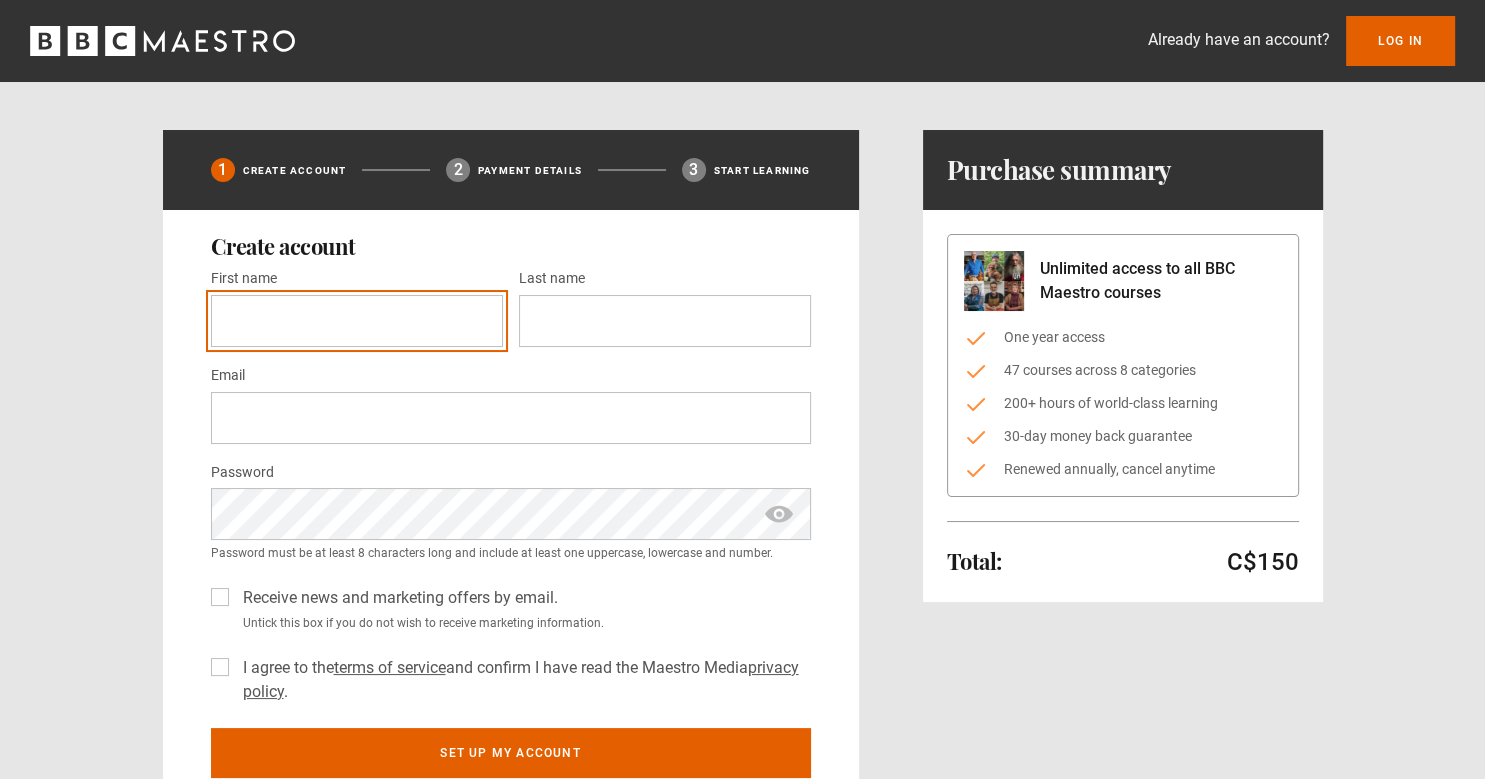 click on "First name  *" at bounding box center [357, 321] 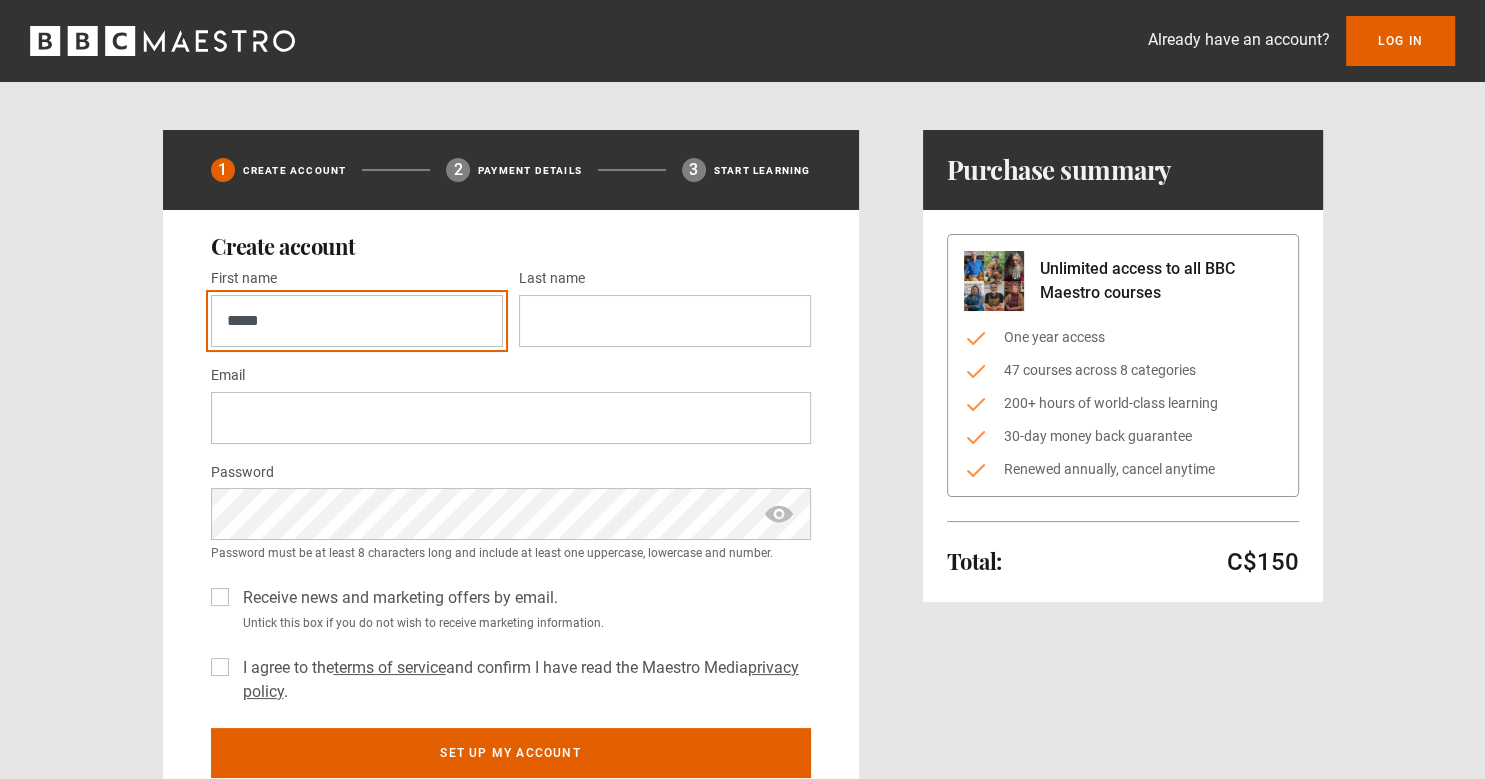 type on "*****" 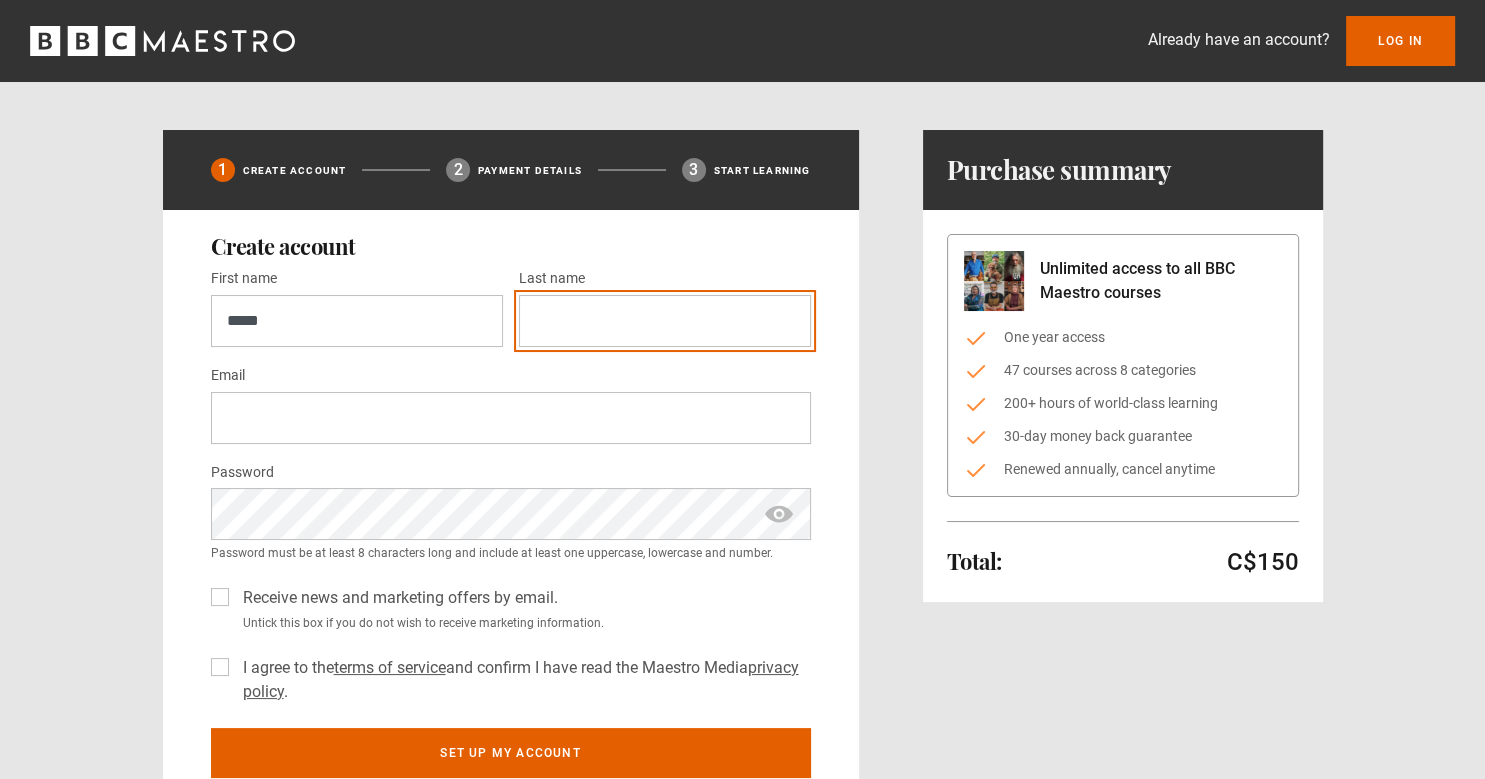 click on "Last name  *" at bounding box center (665, 321) 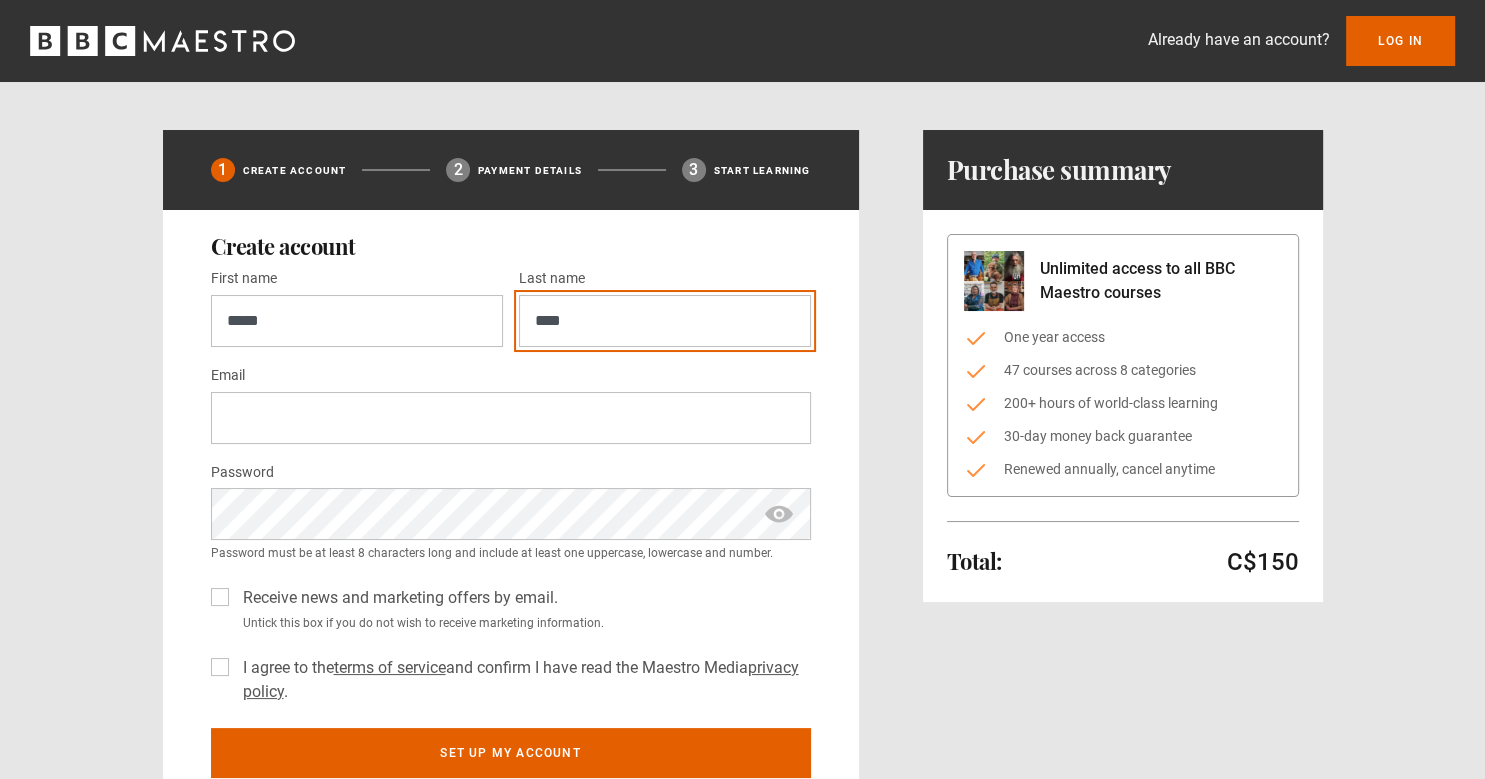 type on "****" 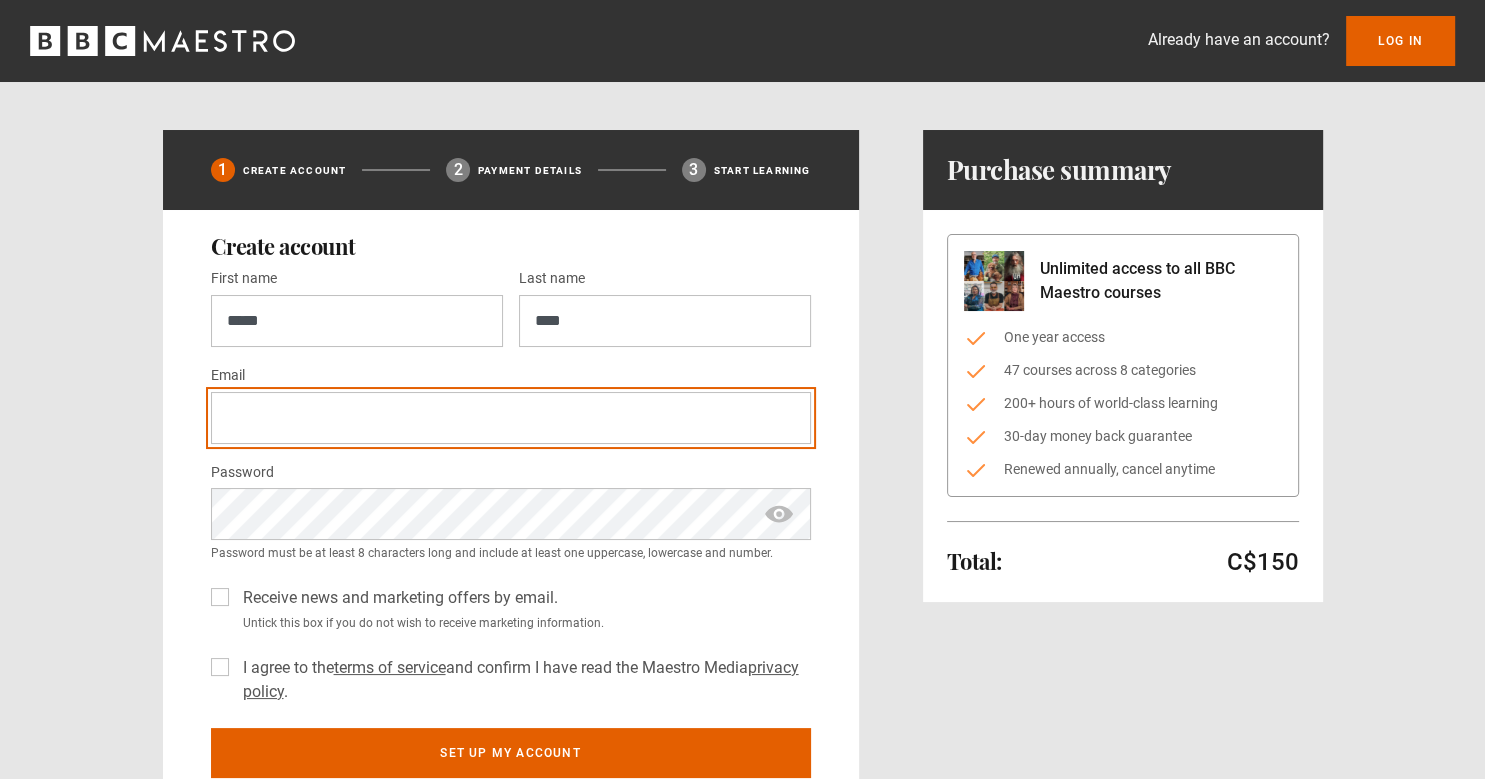 click on "Email  *" at bounding box center [511, 418] 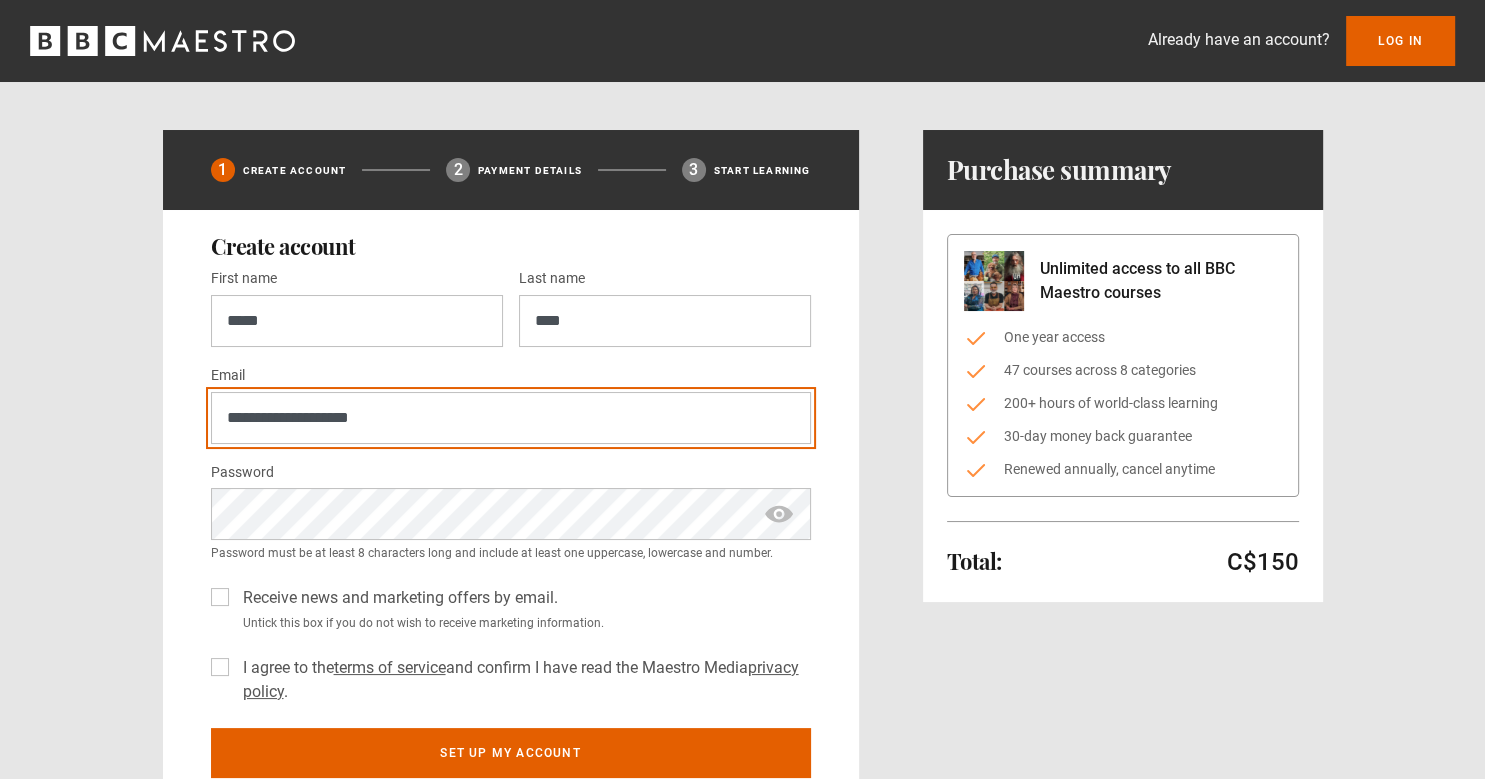 type on "**********" 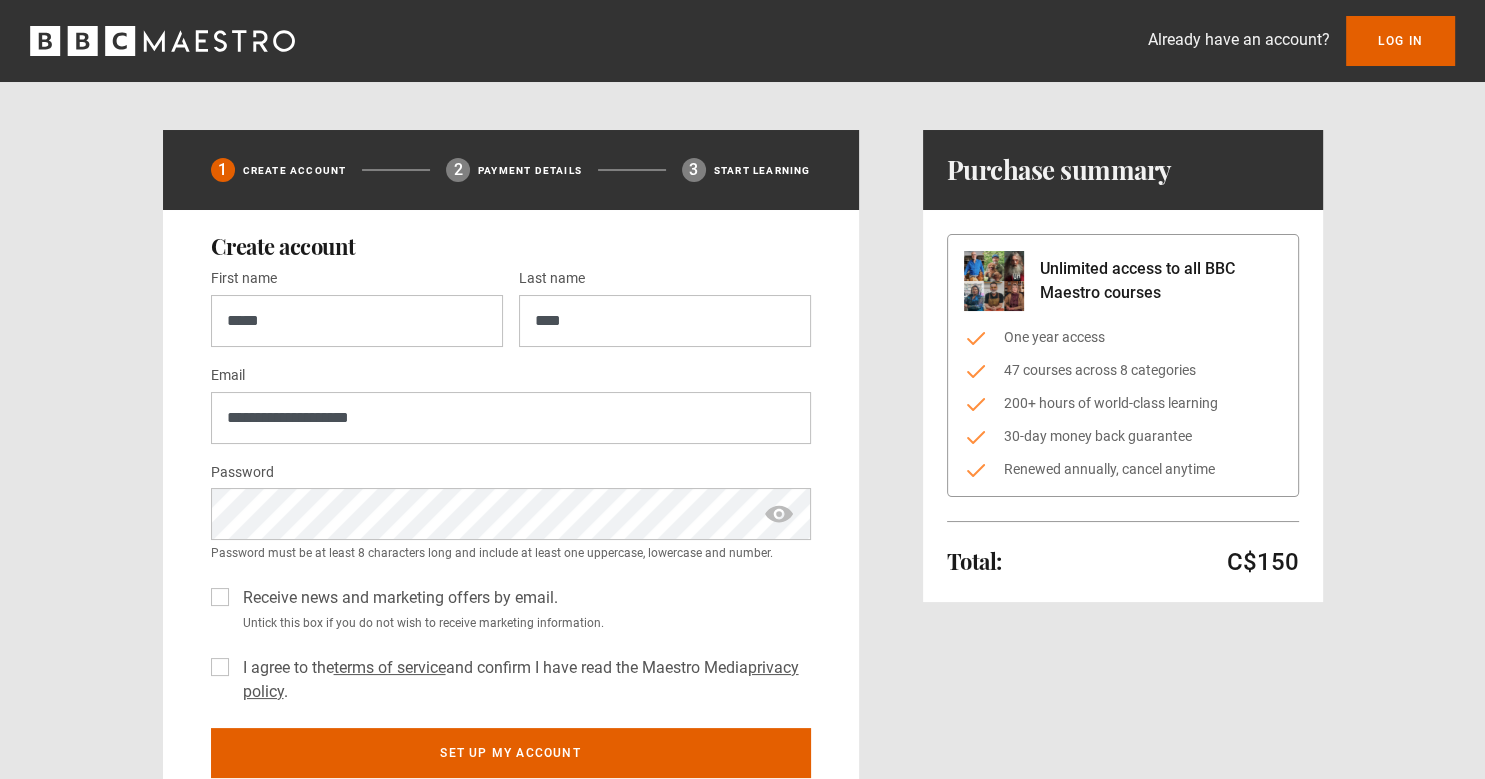 click at bounding box center [779, 514] 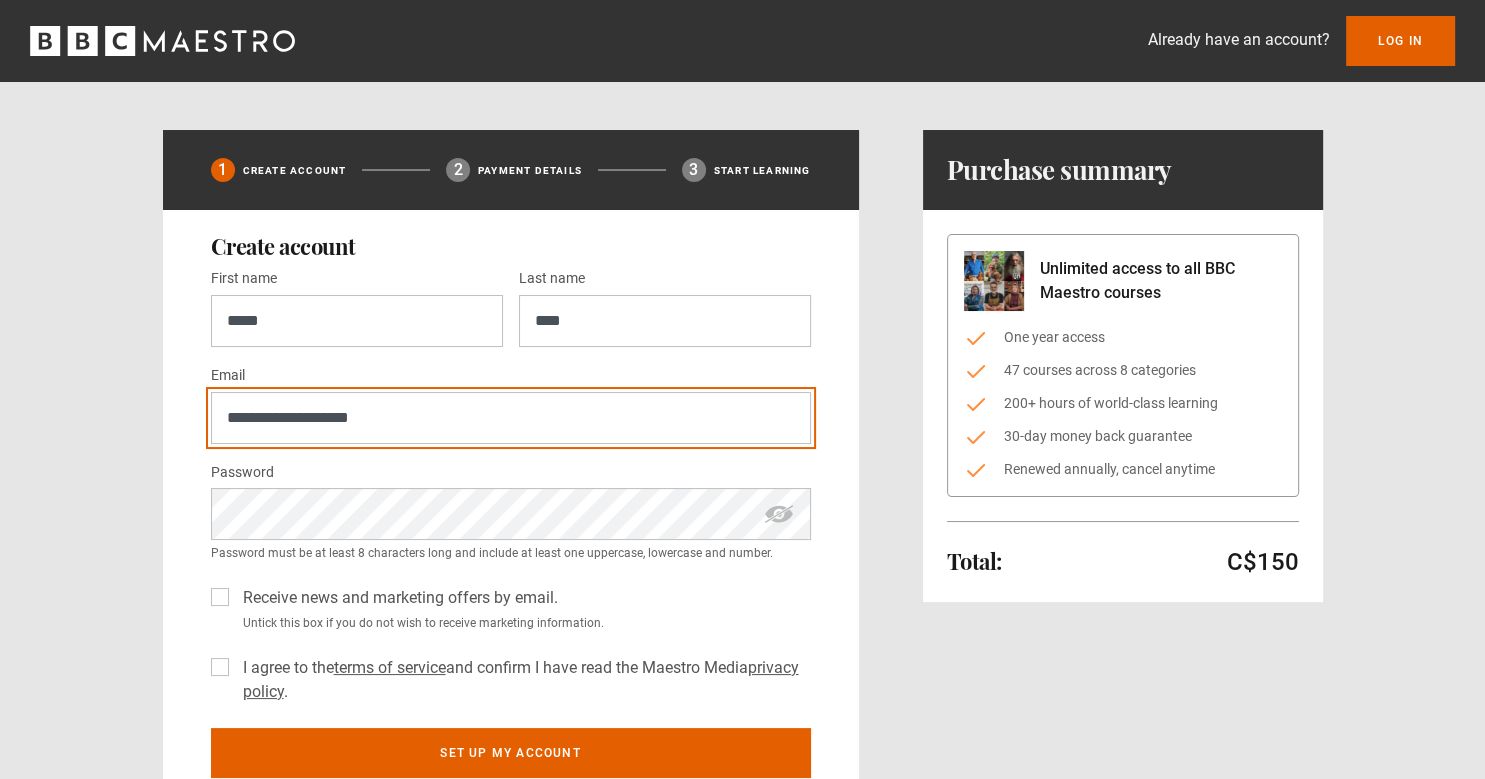 click on "**********" at bounding box center (511, 418) 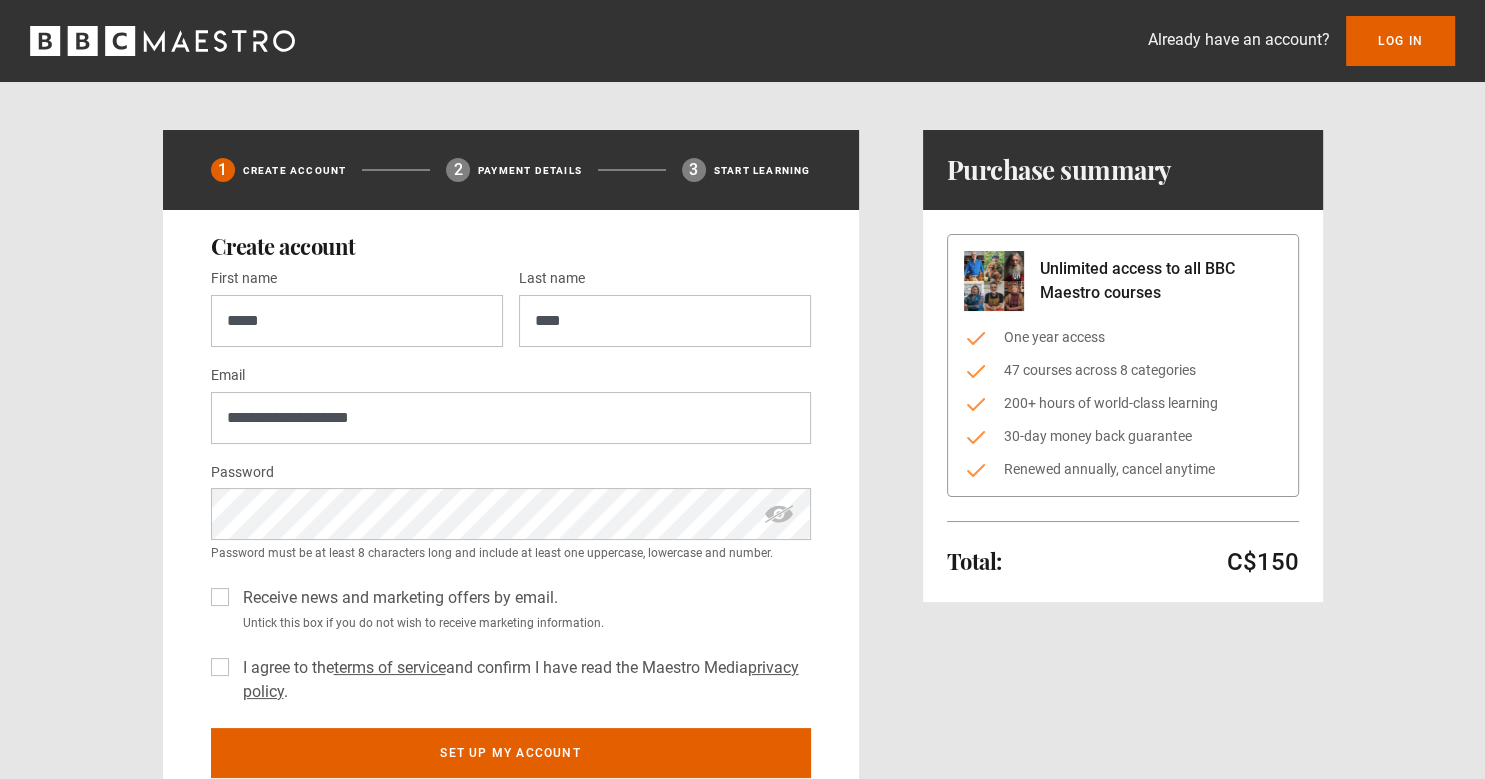 drag, startPoint x: 214, startPoint y: 594, endPoint x: 233, endPoint y: 618, distance: 30.610456 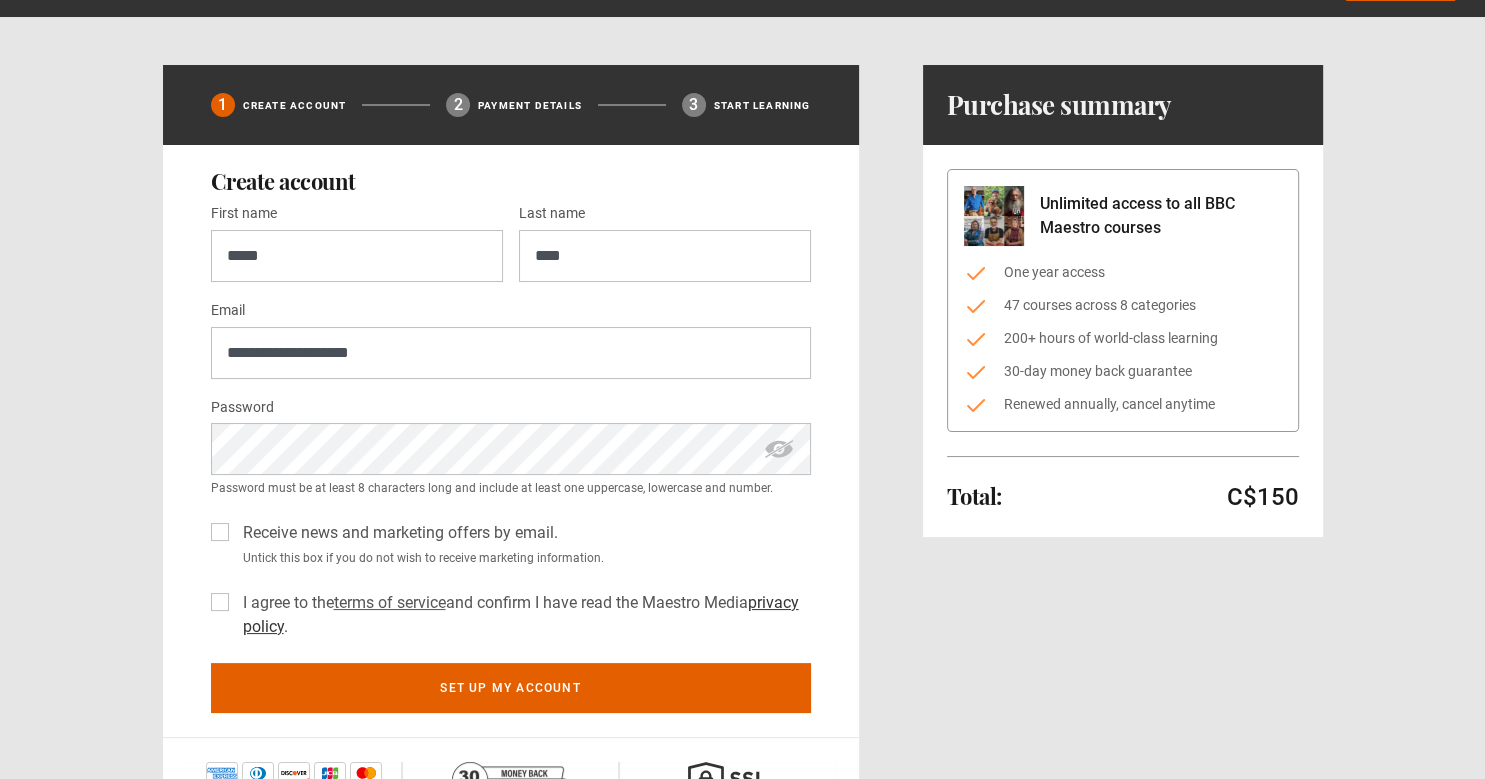 scroll, scrollTop: 105, scrollLeft: 0, axis: vertical 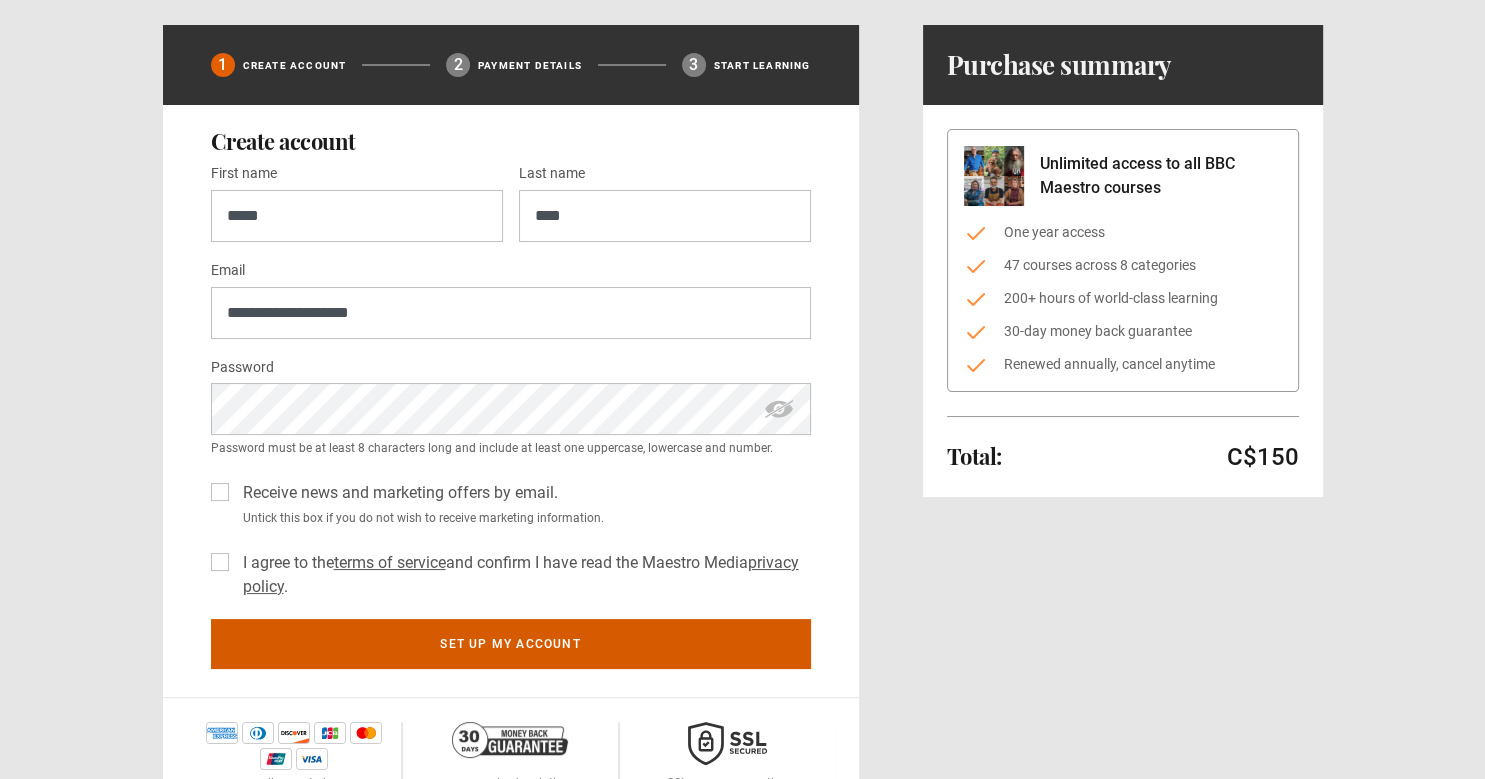 click on "Set up my account" at bounding box center (511, 644) 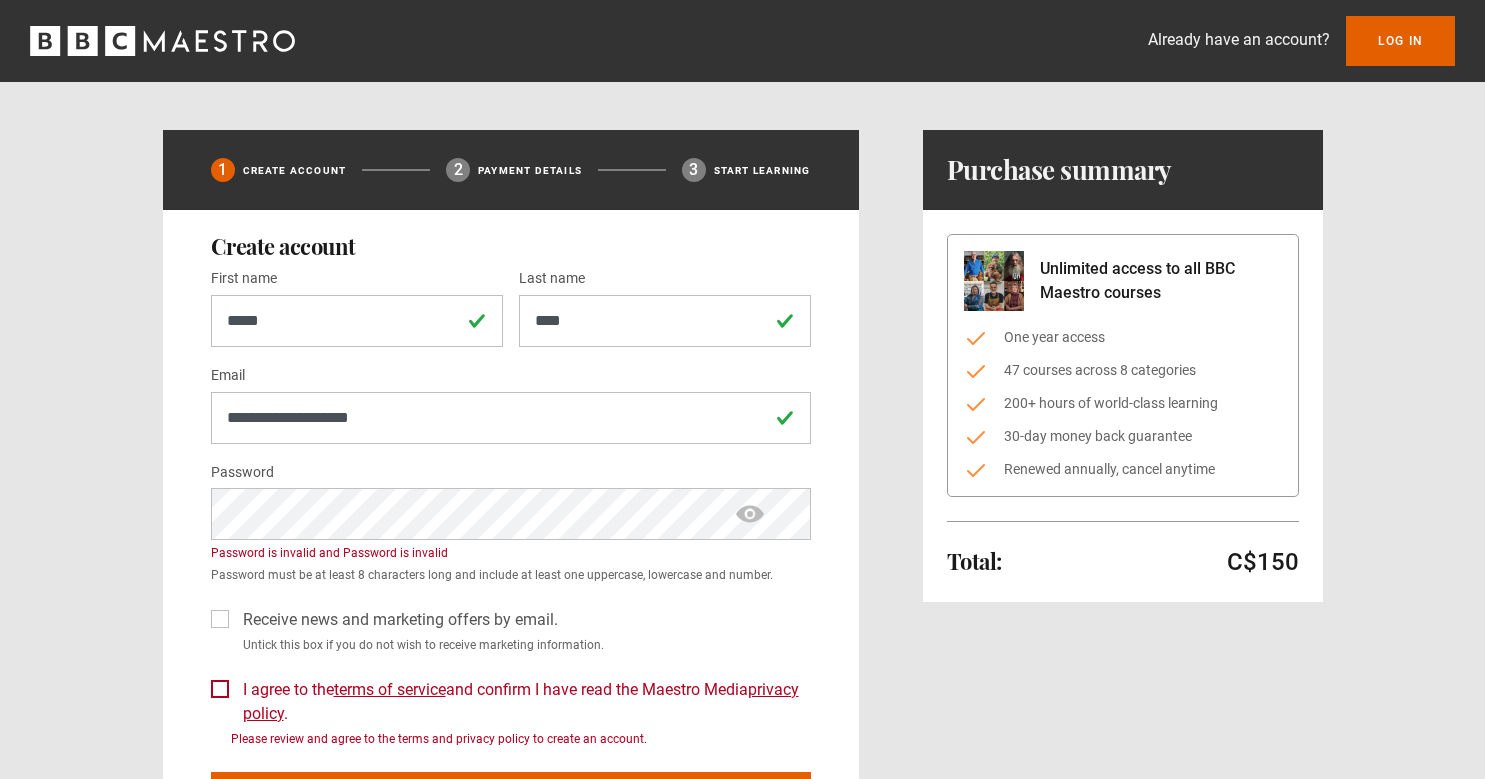 scroll, scrollTop: 0, scrollLeft: 0, axis: both 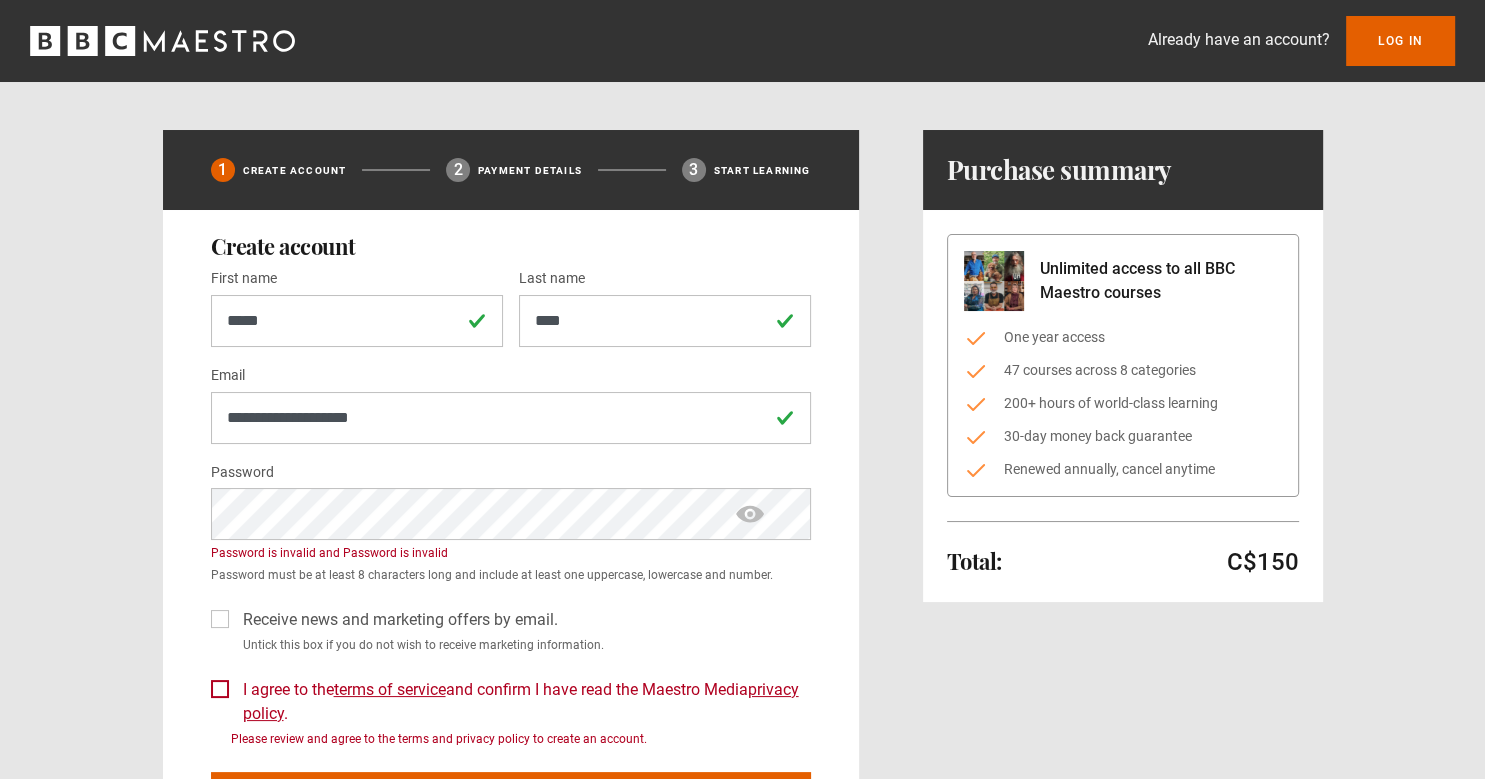 click at bounding box center [750, 514] 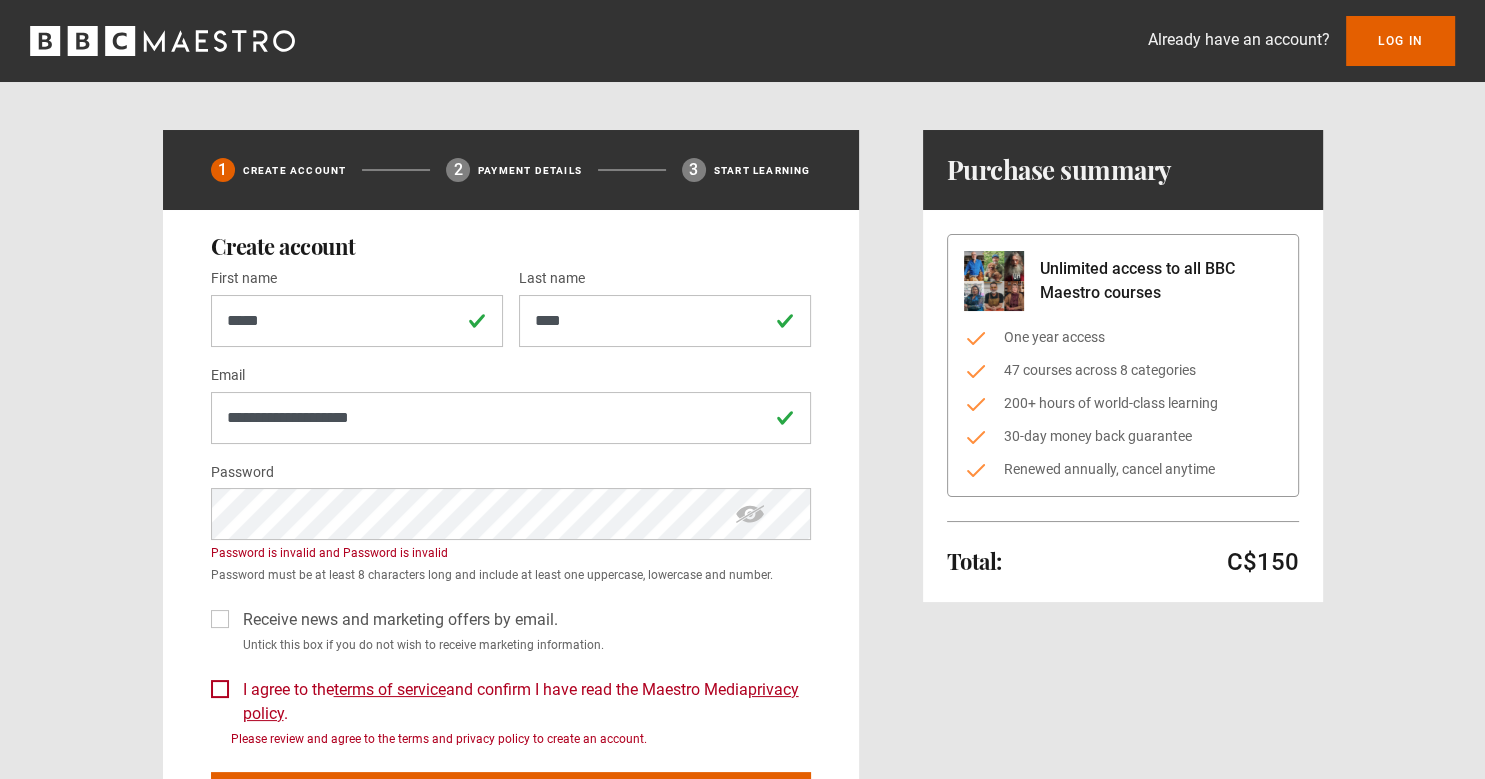 click on "Receive news and marketing offers by email." at bounding box center [396, 620] 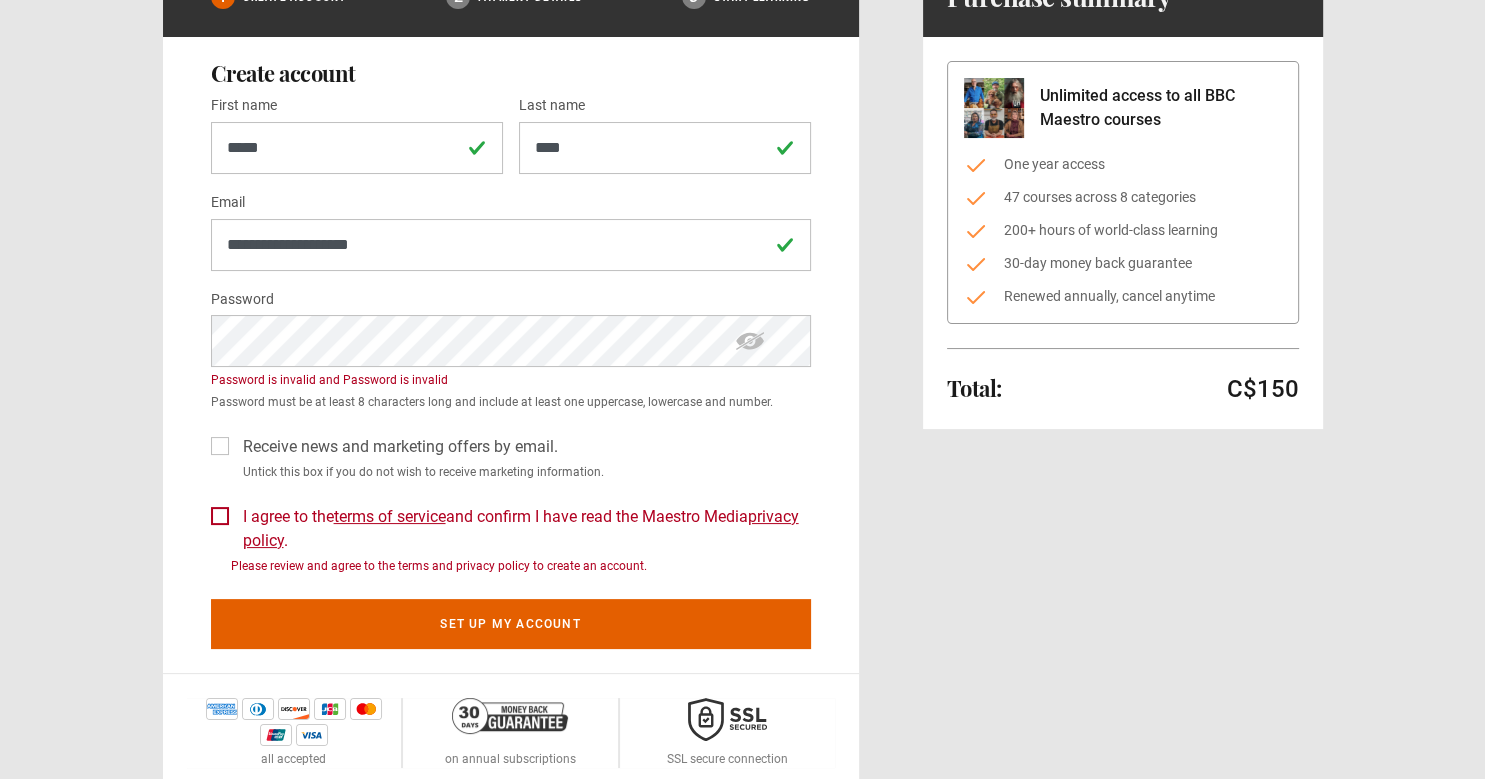 scroll, scrollTop: 211, scrollLeft: 0, axis: vertical 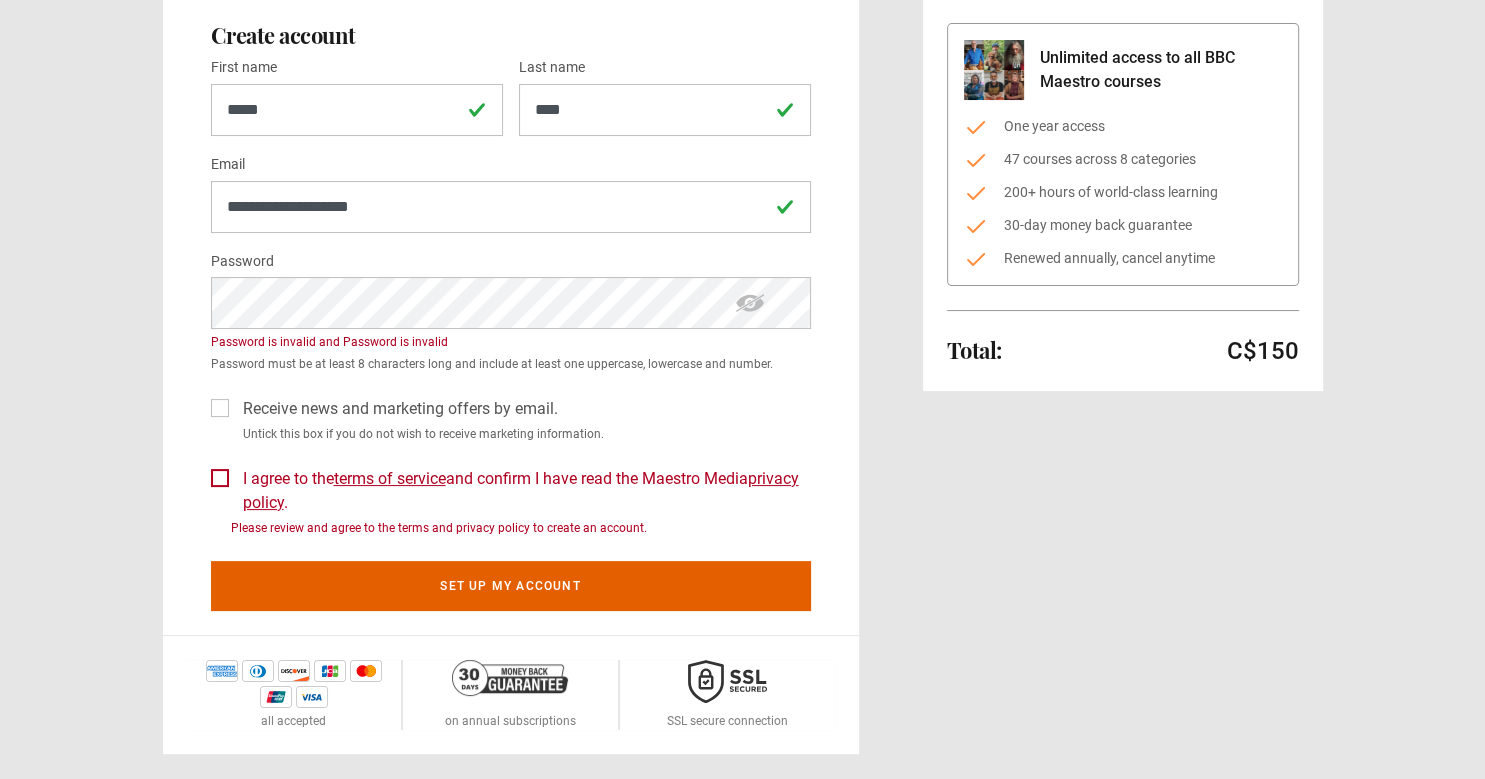 click on "I agree to the  terms of service  and confirm I have read the Maestro Media  privacy policy ." at bounding box center [523, 491] 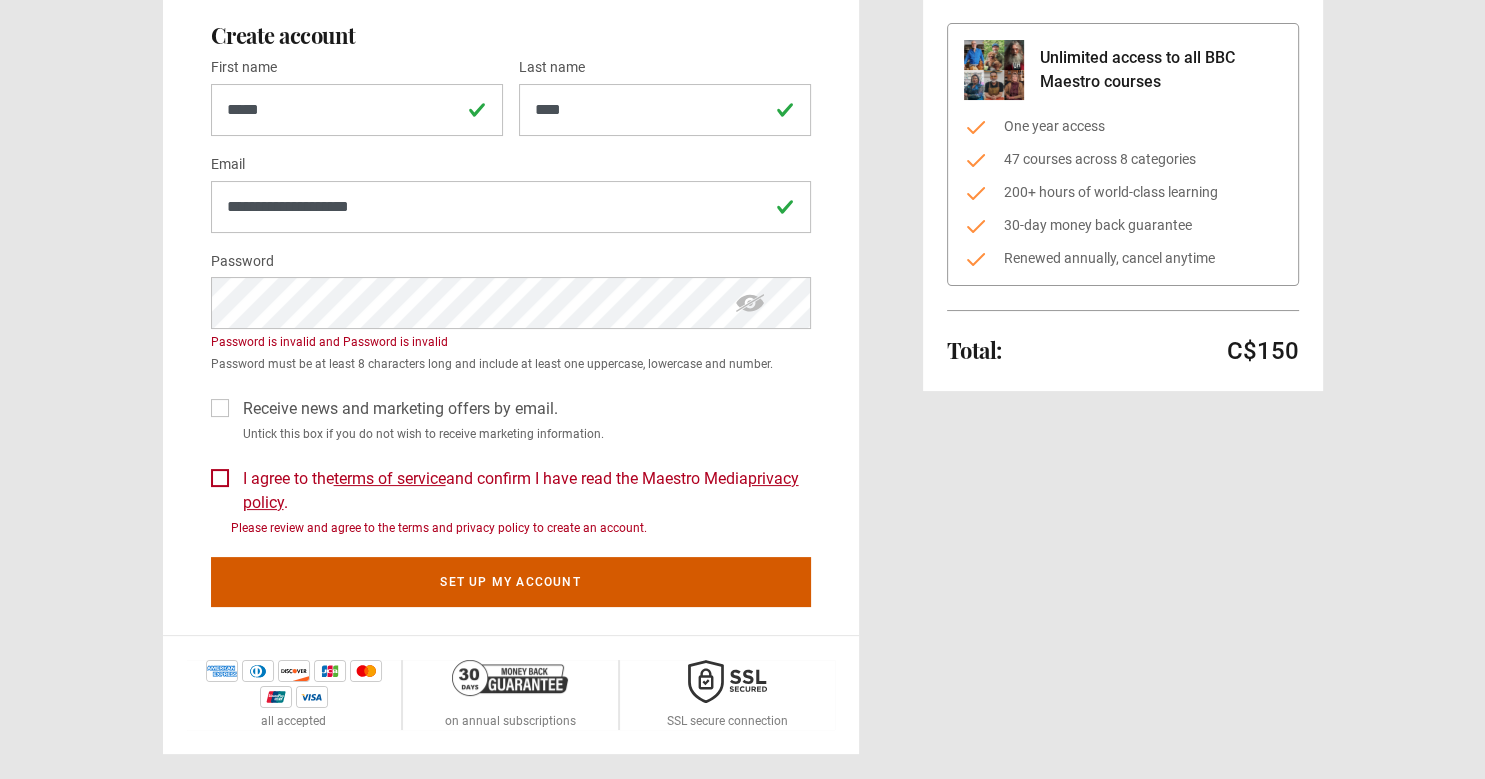 click on "Set up my account" at bounding box center (511, 582) 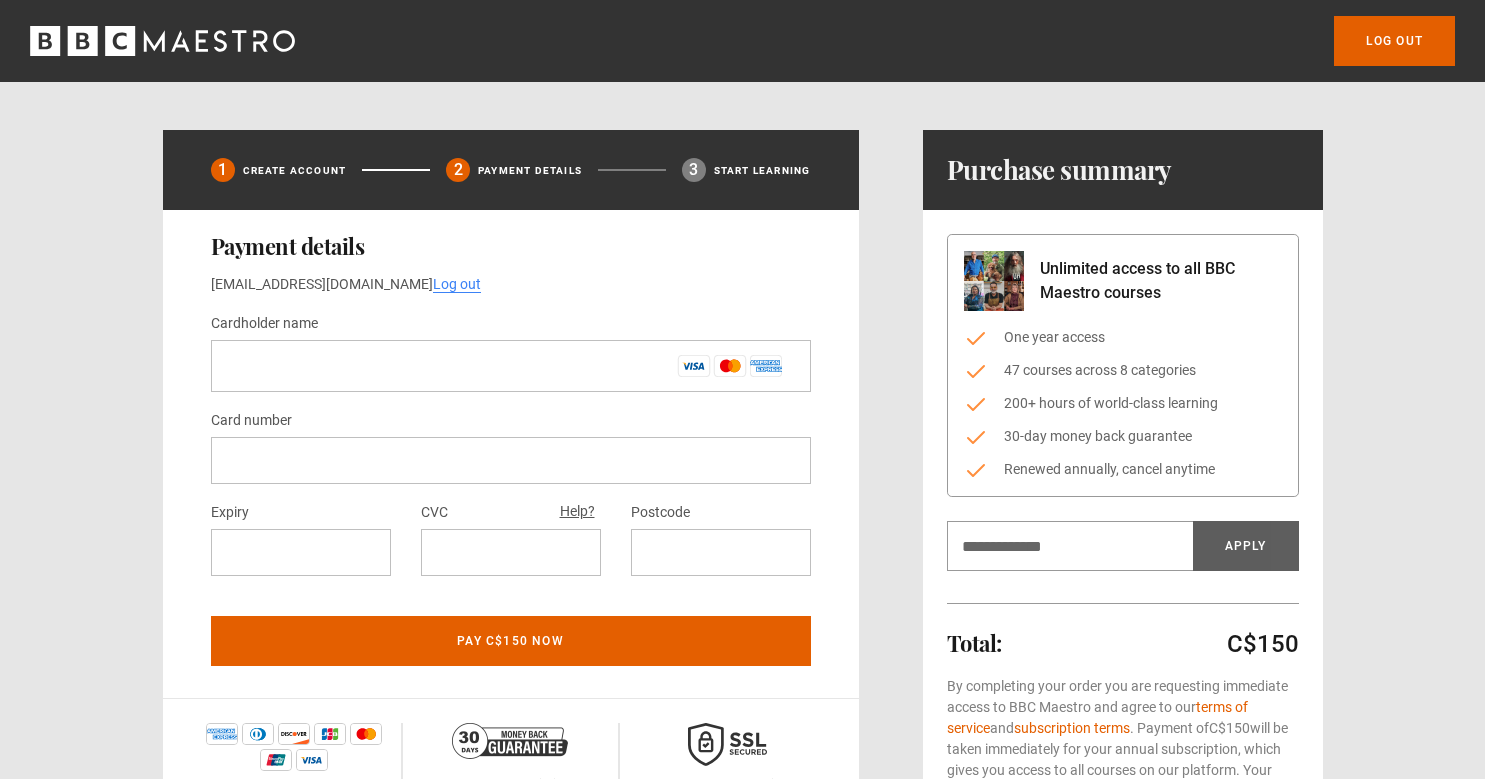 scroll, scrollTop: 0, scrollLeft: 0, axis: both 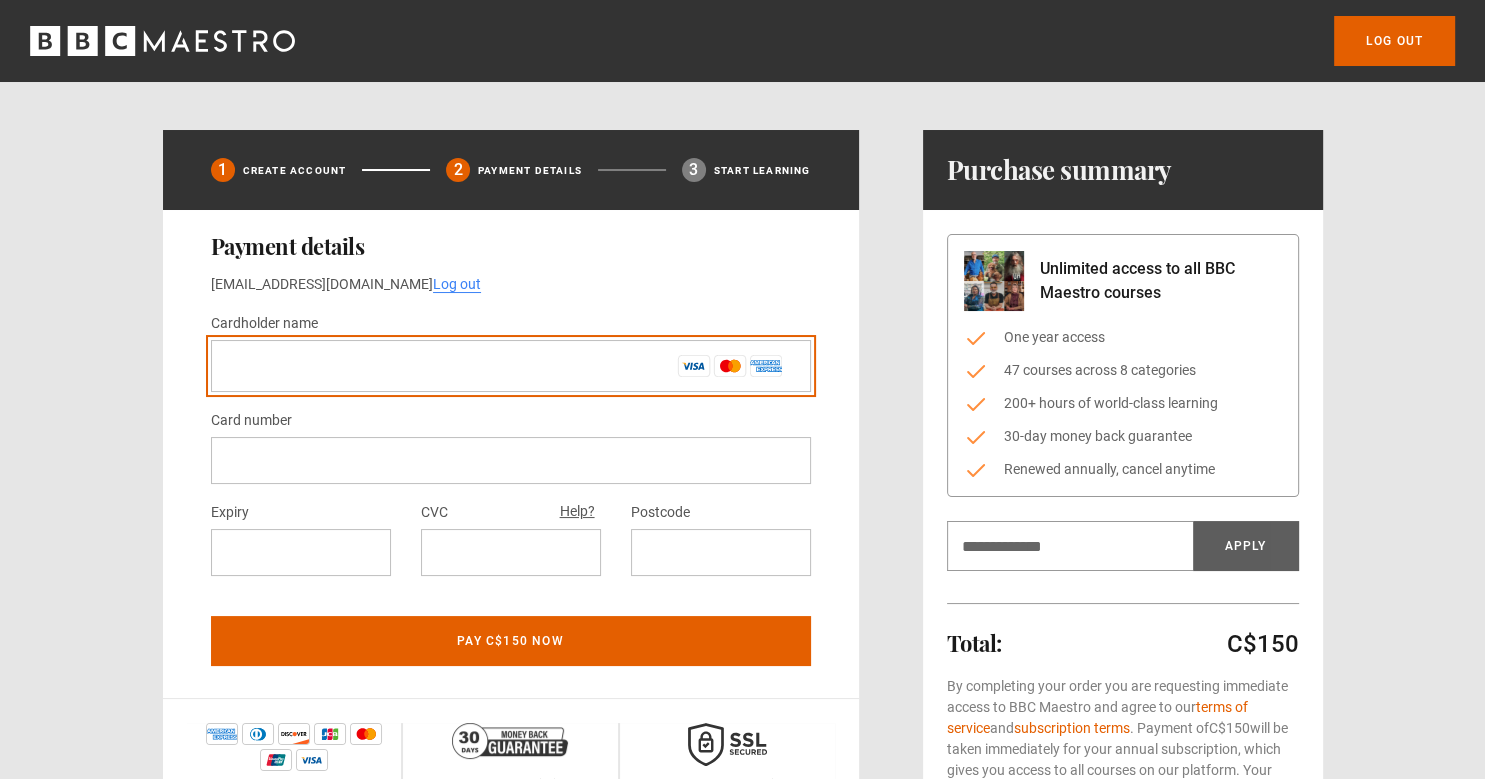 click on "Cardholder name  *" at bounding box center [511, 366] 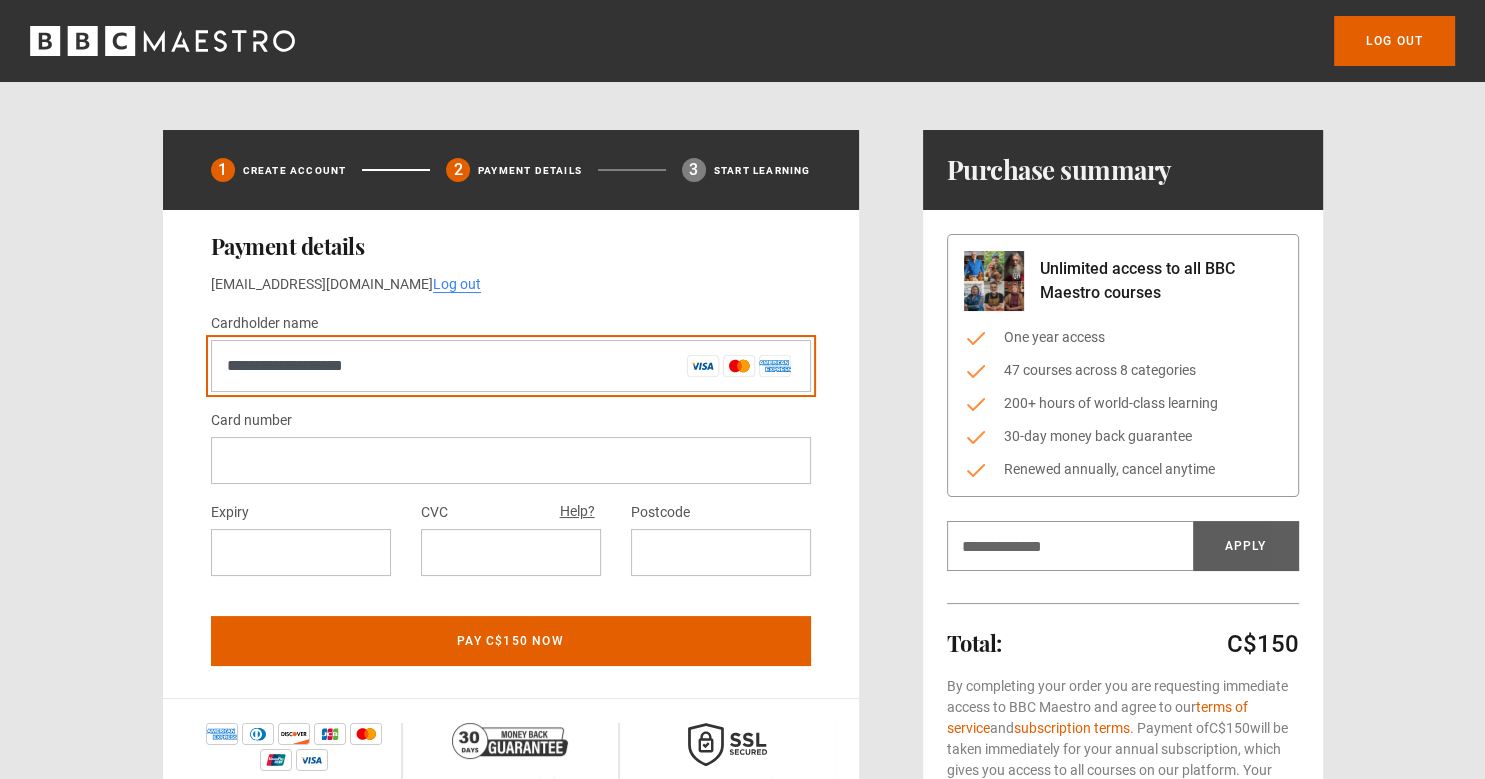 type on "**********" 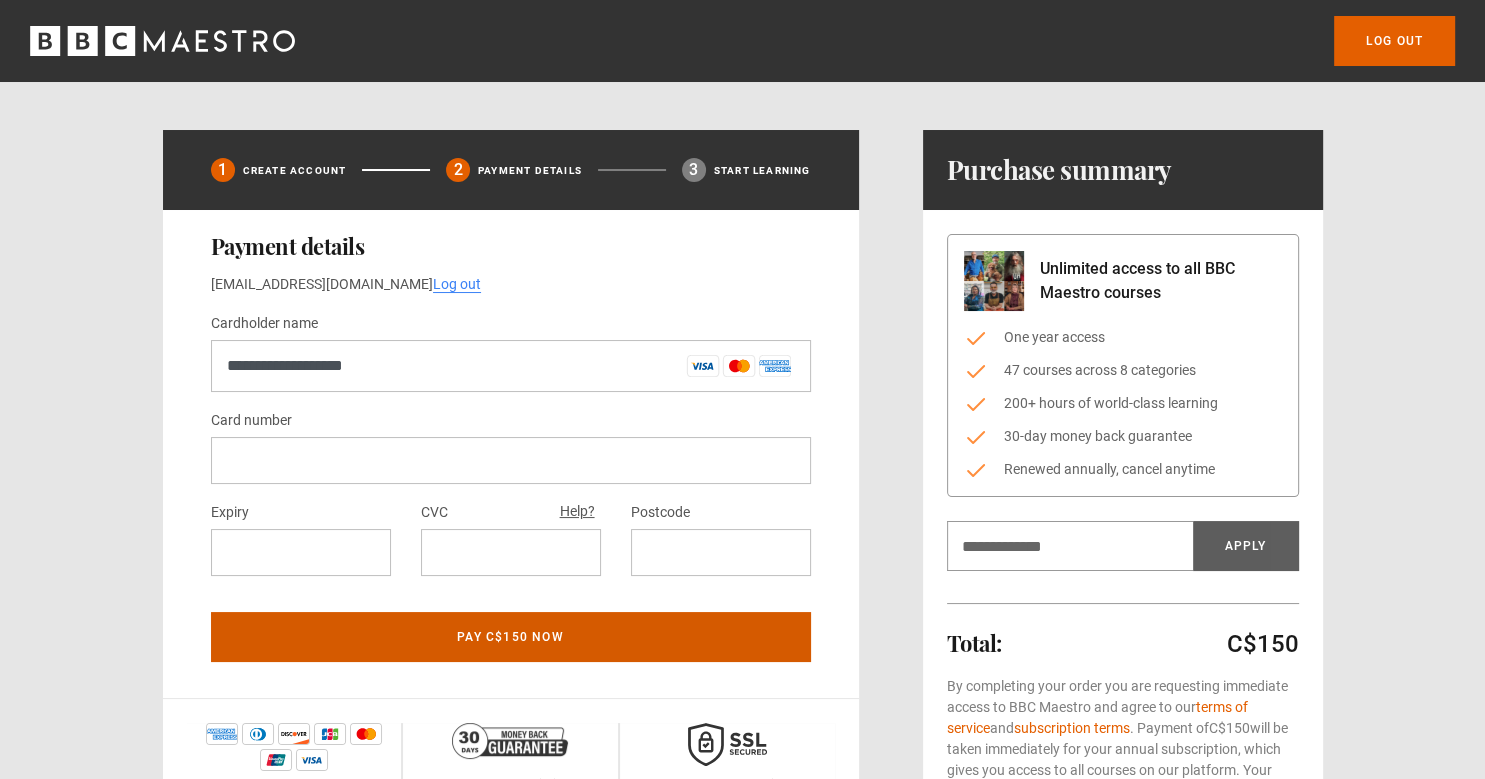 click on "Pay C$150 now" at bounding box center (511, 637) 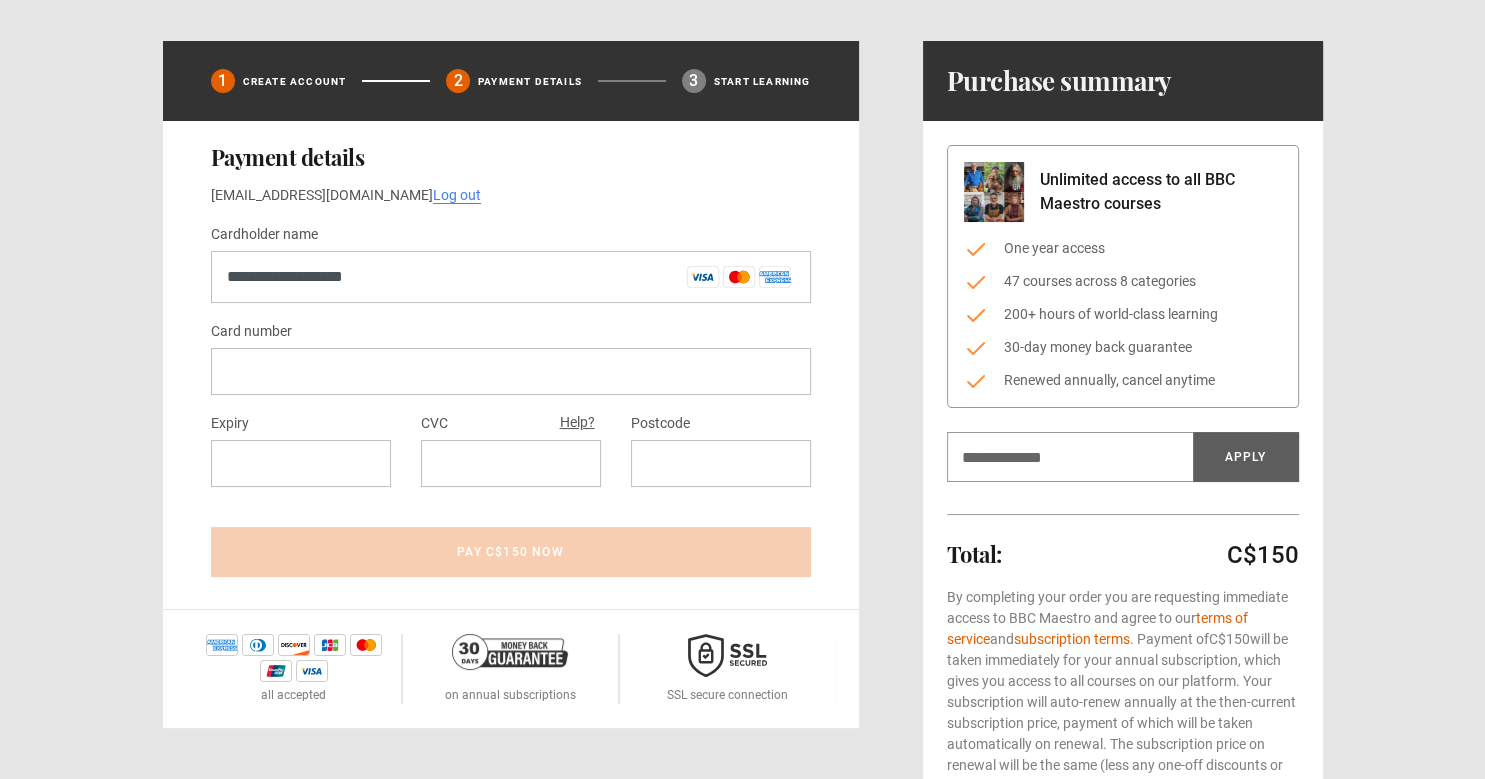 scroll, scrollTop: 211, scrollLeft: 0, axis: vertical 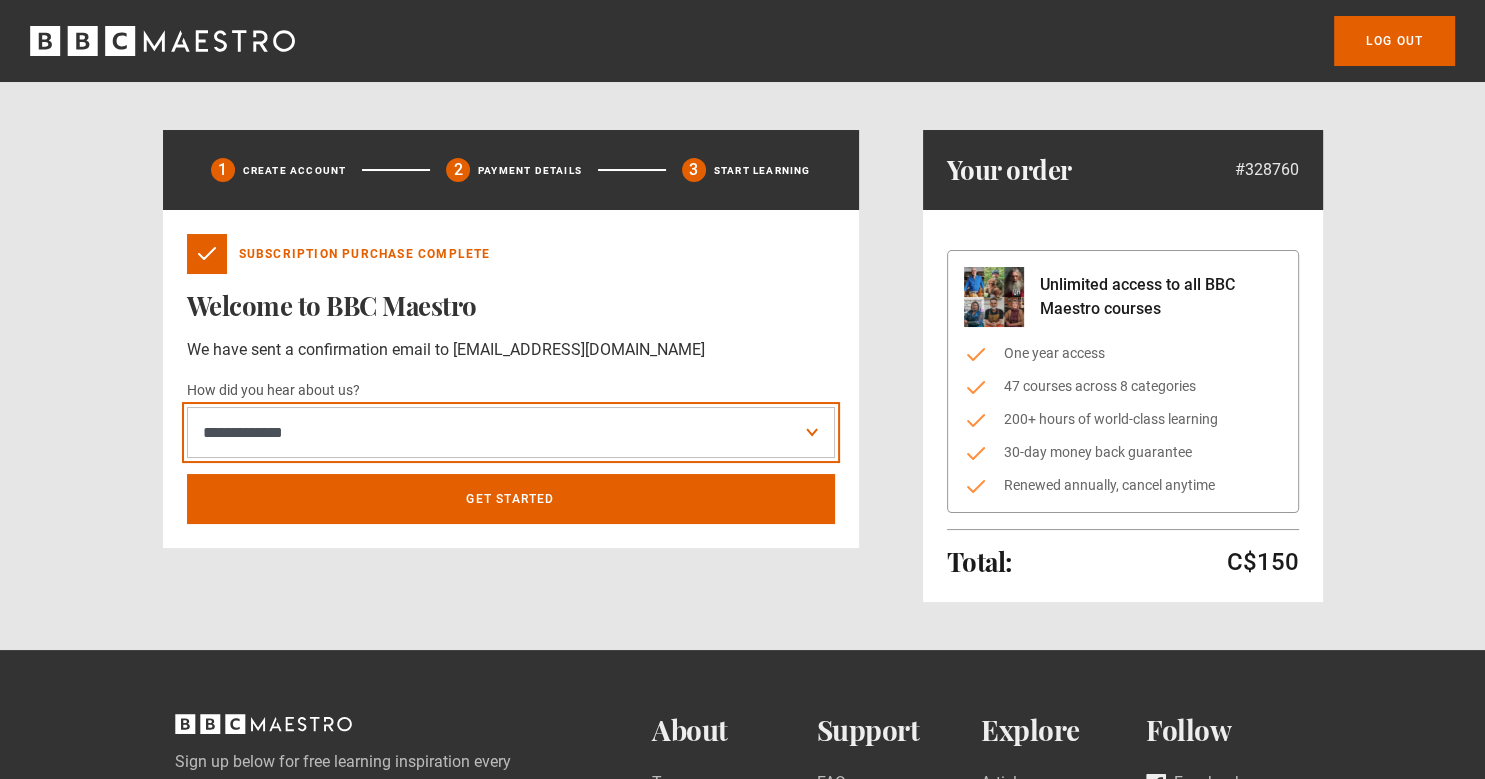 click on "**********" at bounding box center [511, 433] 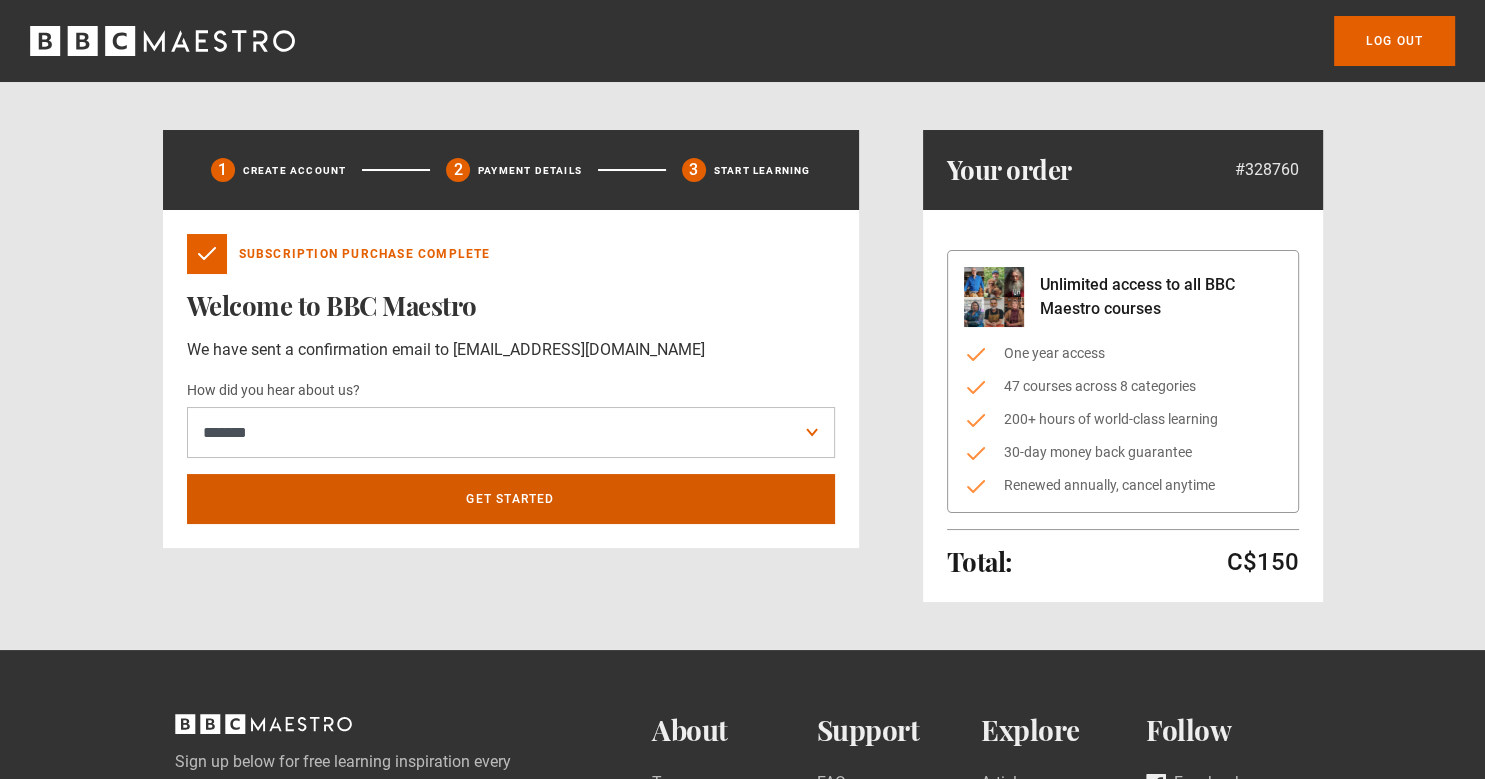 click on "Get Started" at bounding box center [511, 499] 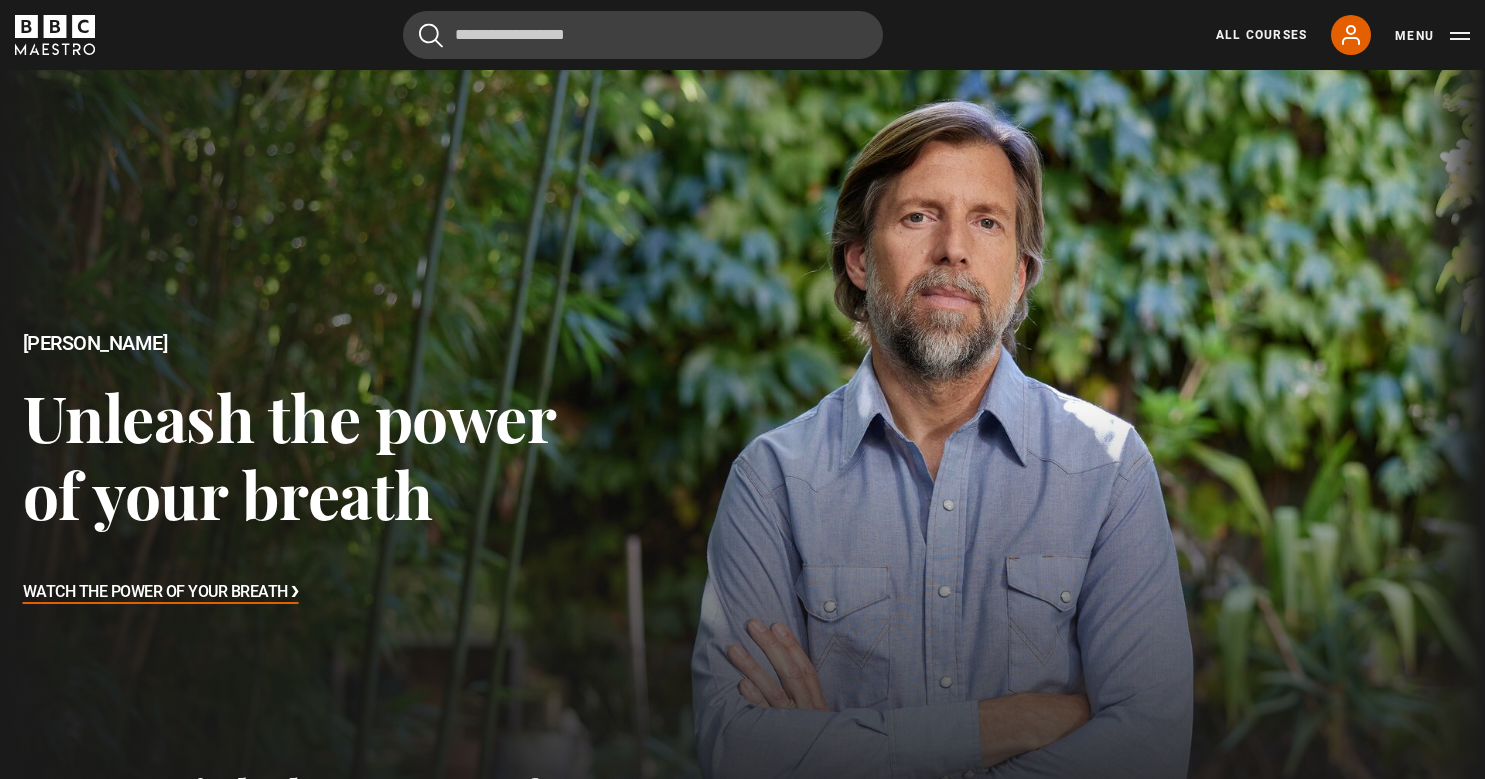 scroll, scrollTop: 694, scrollLeft: 0, axis: vertical 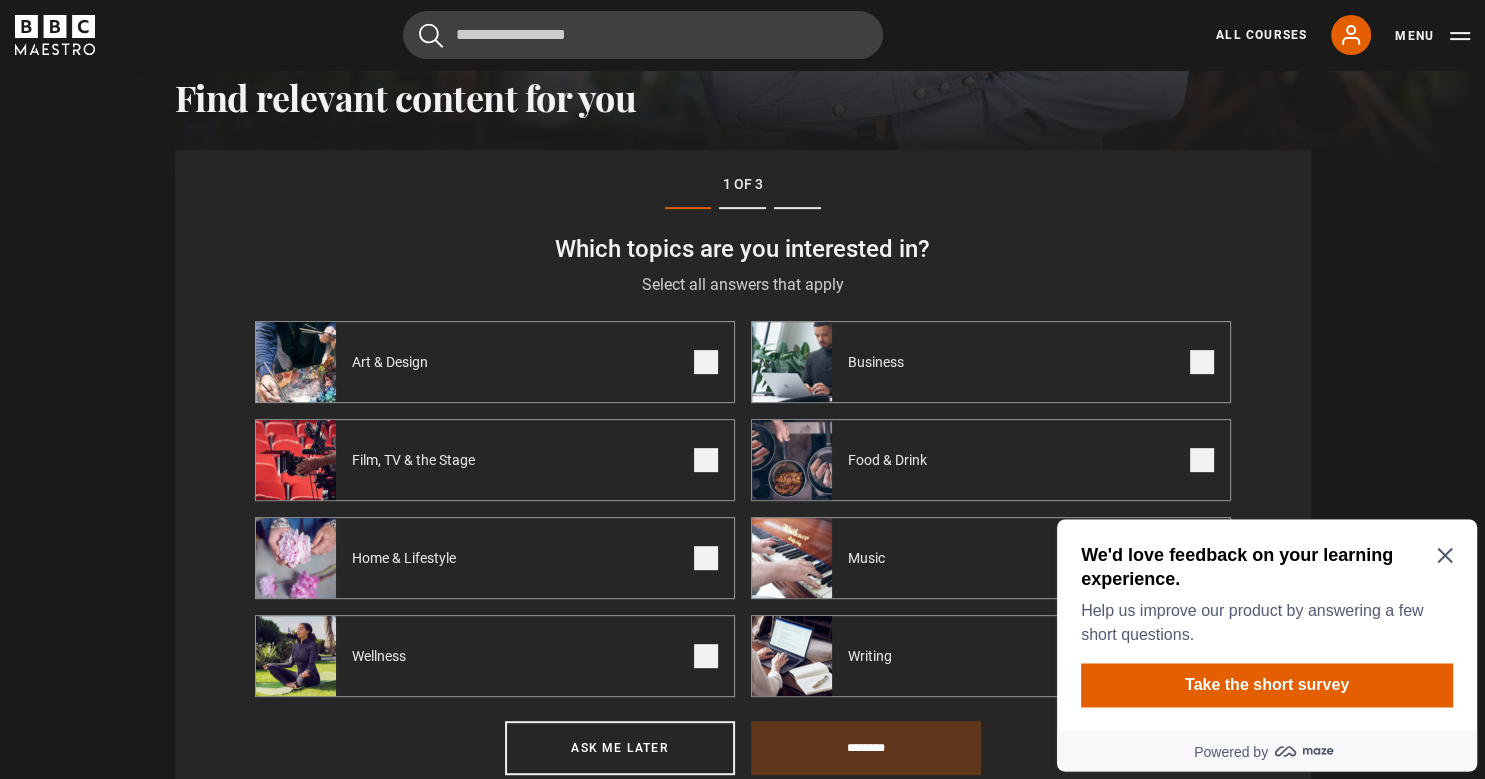 click 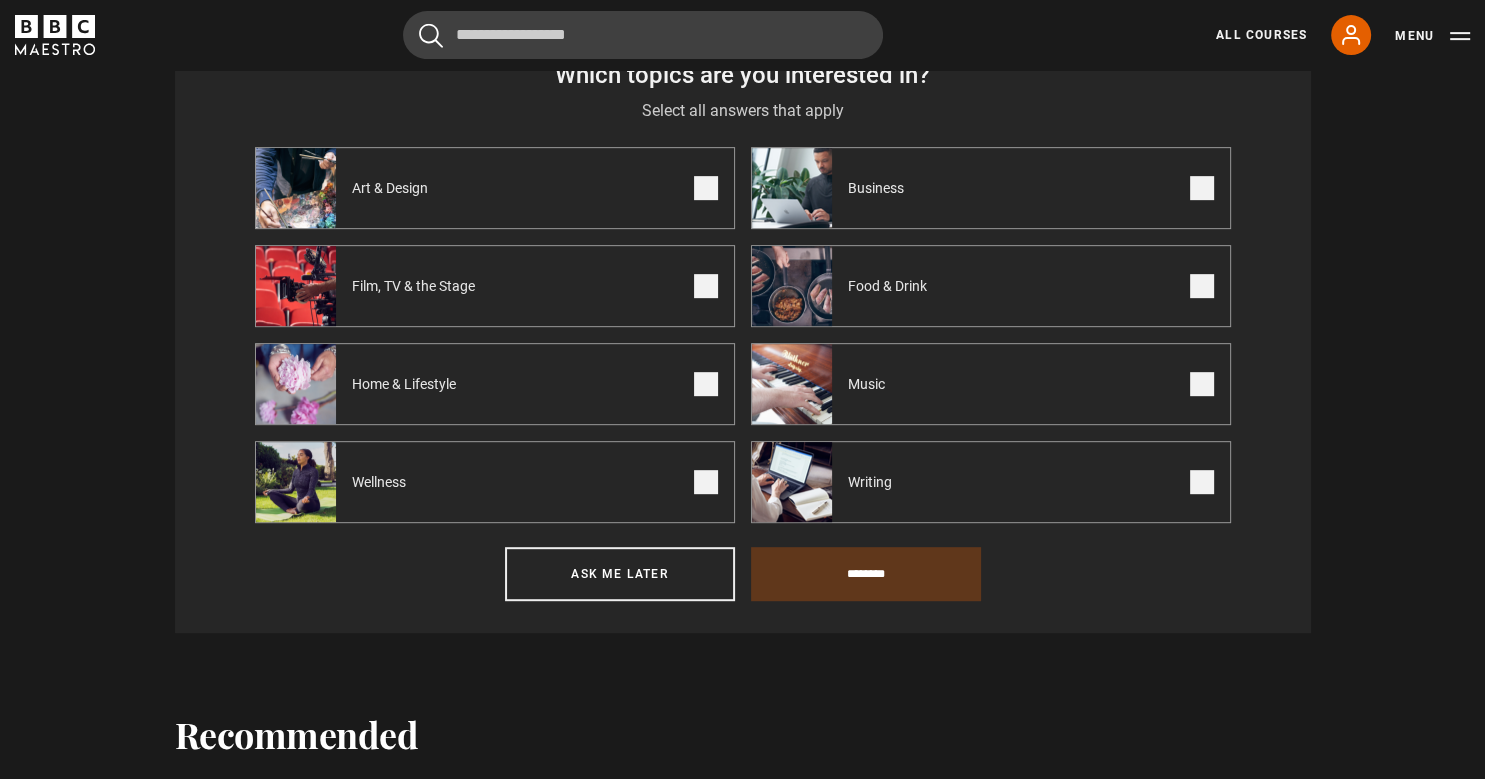 scroll, scrollTop: 905, scrollLeft: 0, axis: vertical 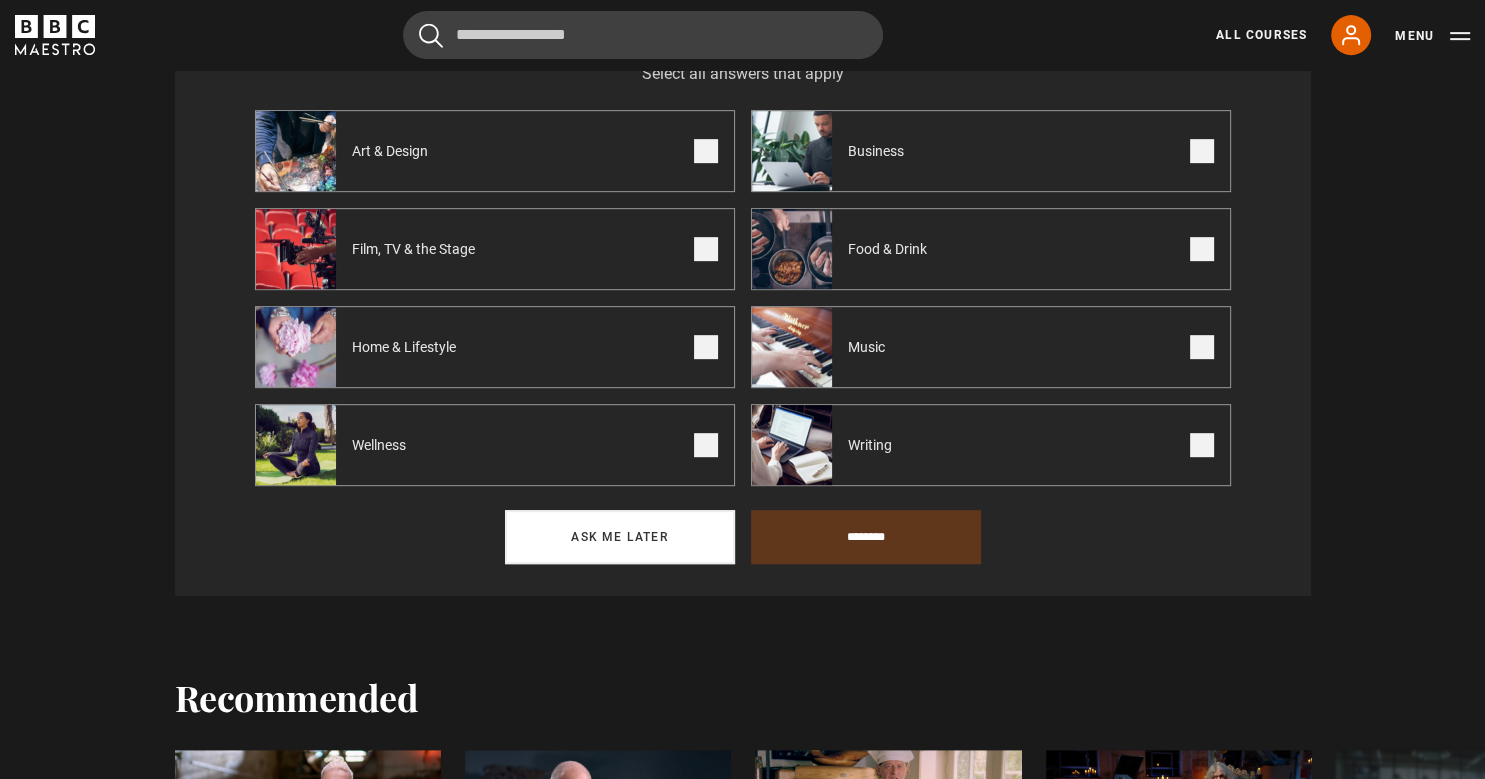 click on "Ask me later" at bounding box center [620, 537] 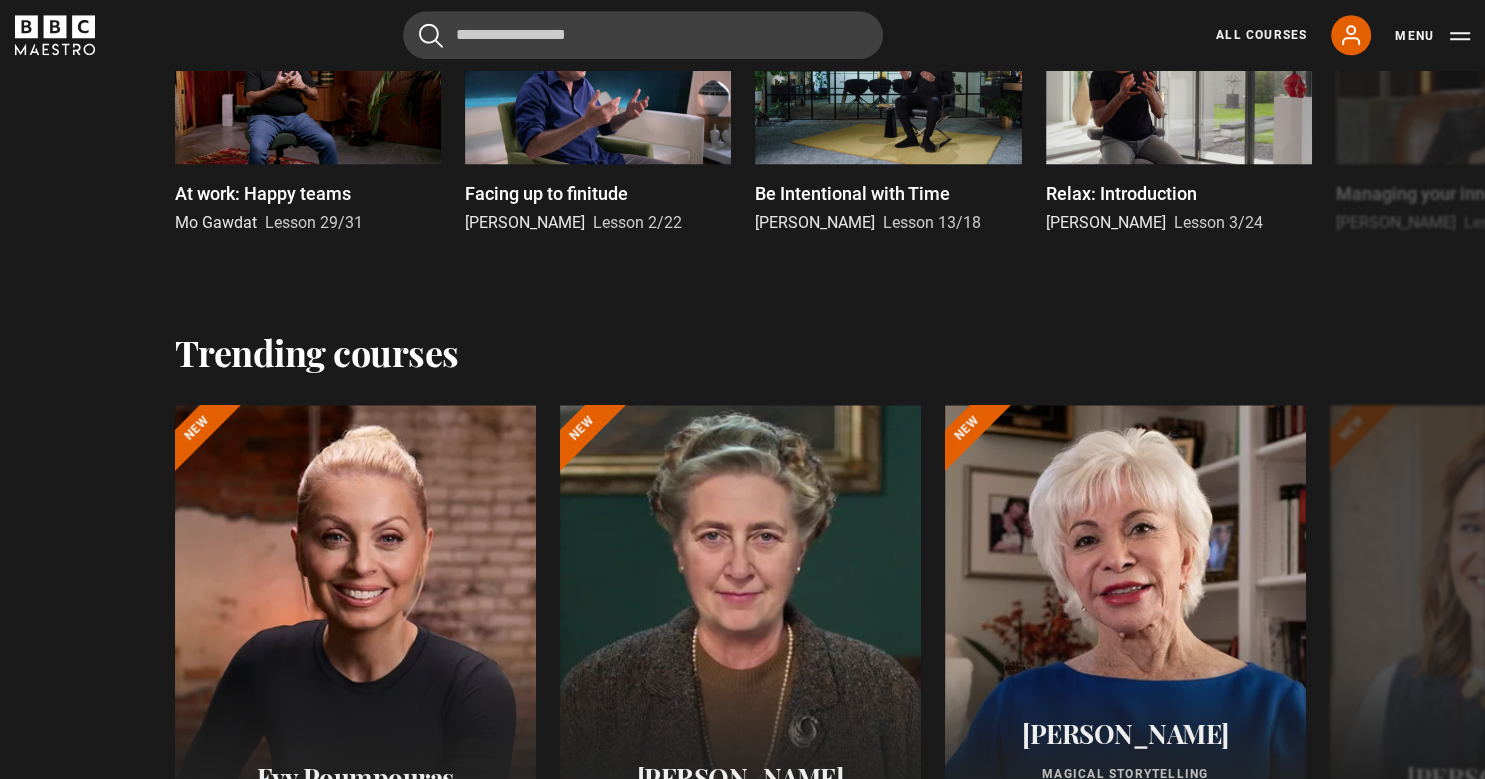 scroll, scrollTop: 1886, scrollLeft: 0, axis: vertical 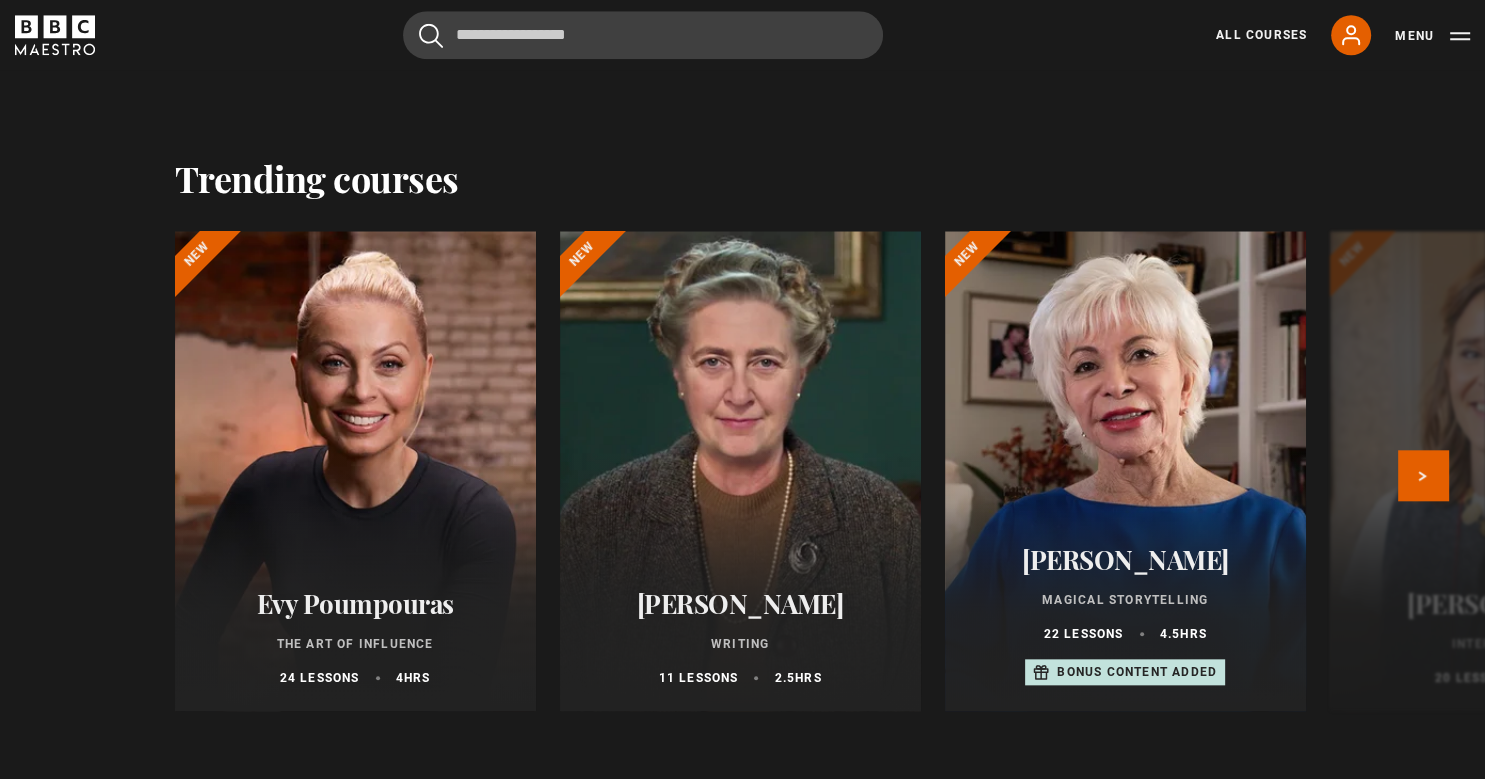 click on "Evy Poumpouras
The Art of Influence
24 lessons
4  hrs" at bounding box center [355, 637] 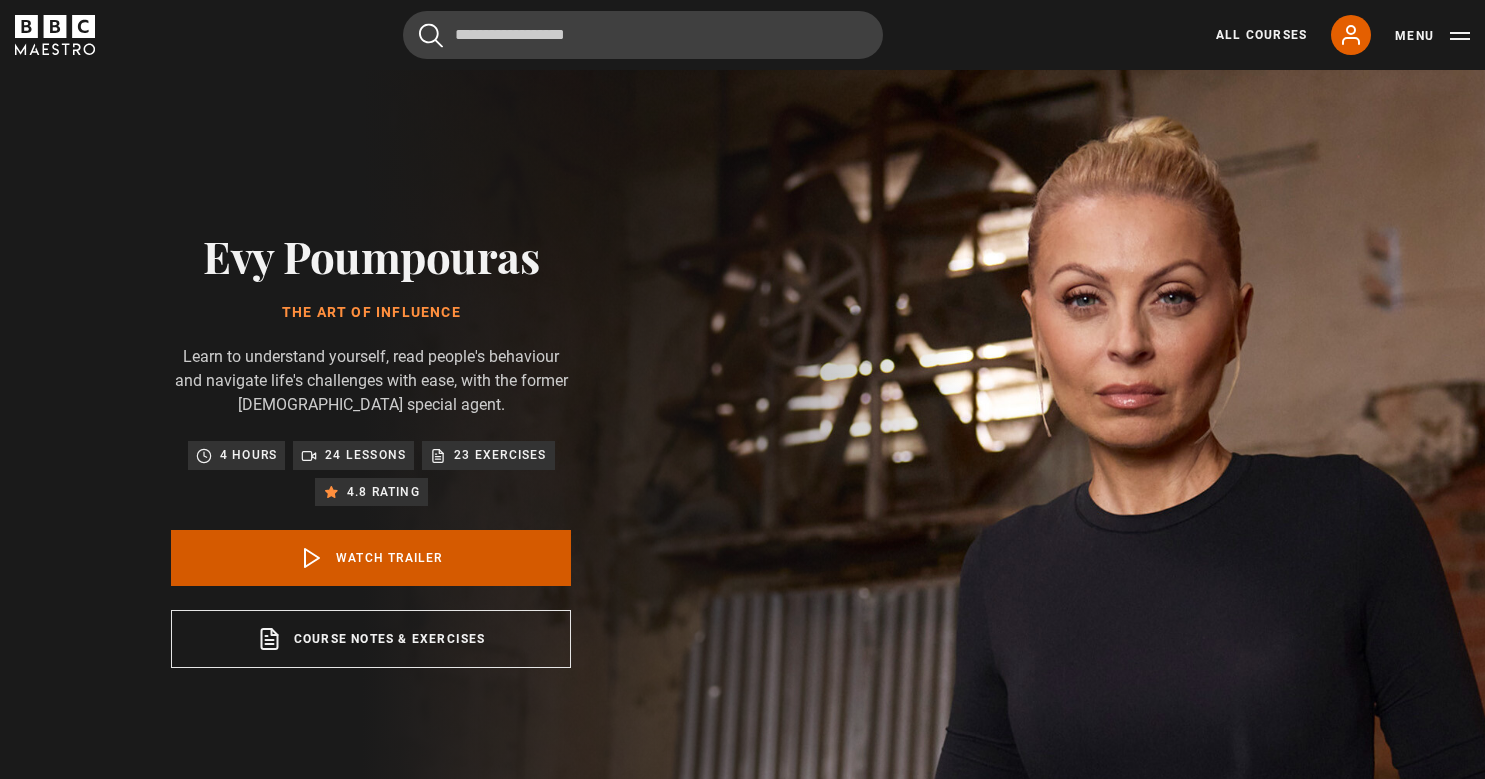 scroll, scrollTop: 0, scrollLeft: 0, axis: both 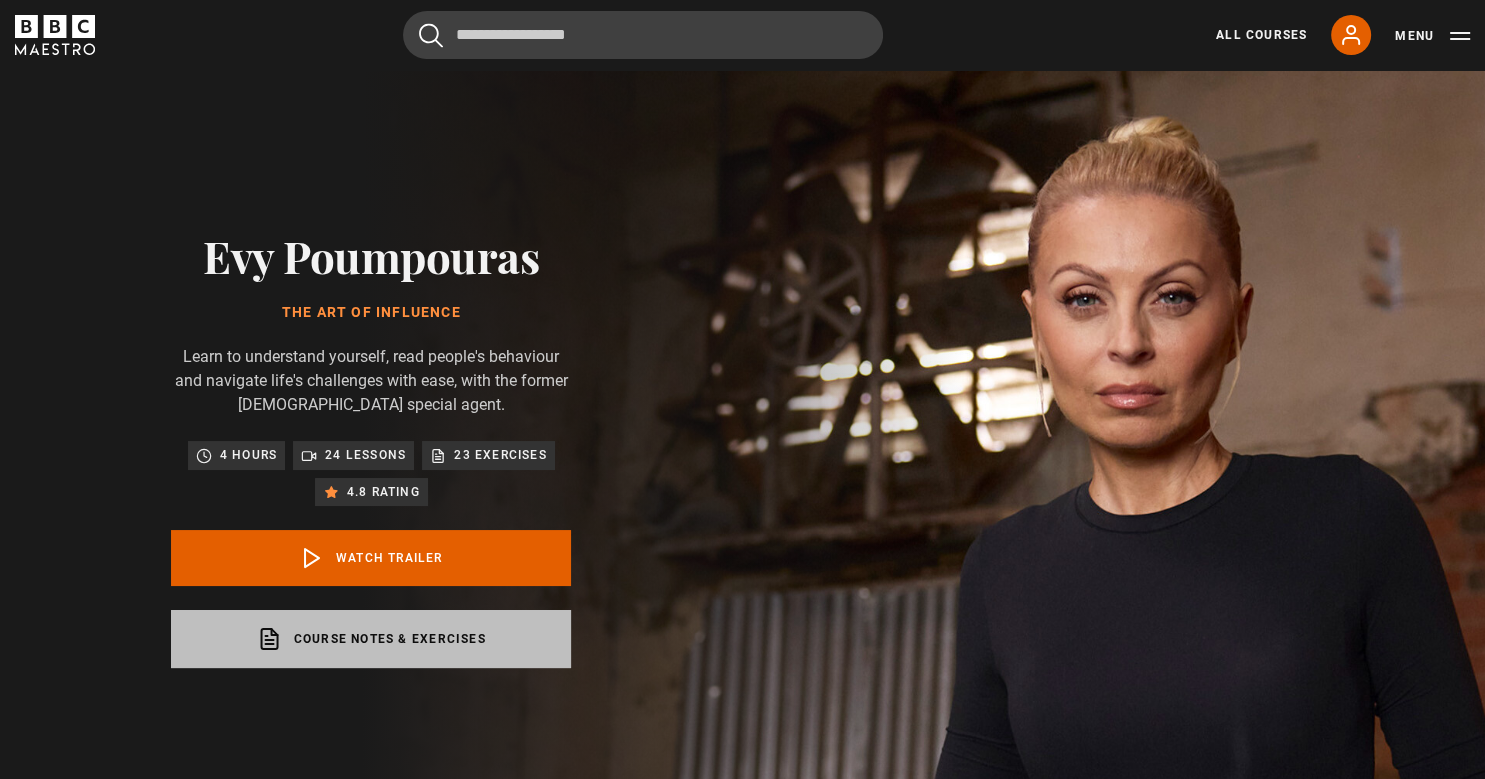 click on "Course notes & exercises
opens in a new tab" at bounding box center (371, 639) 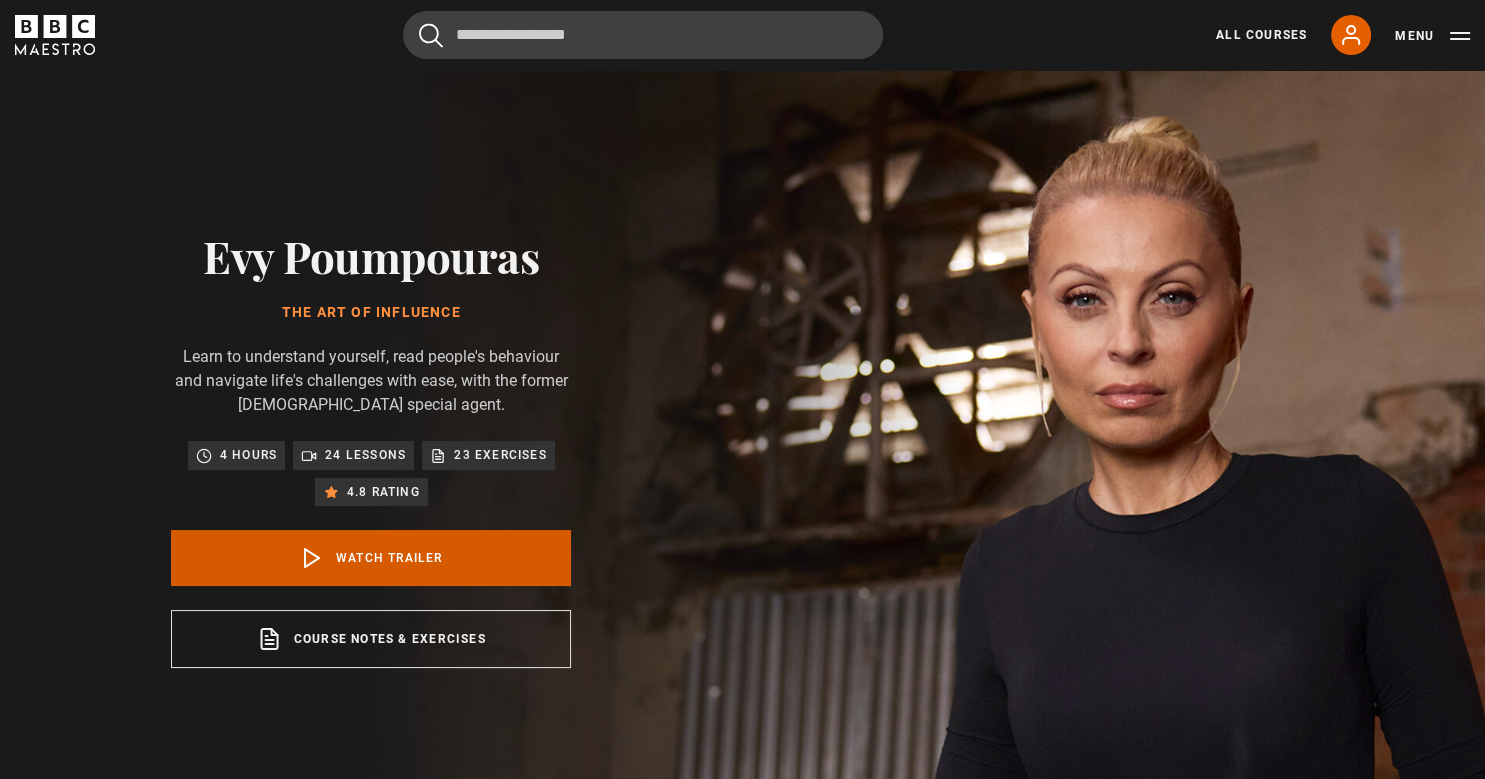 click on "Watch Trailer" at bounding box center (371, 558) 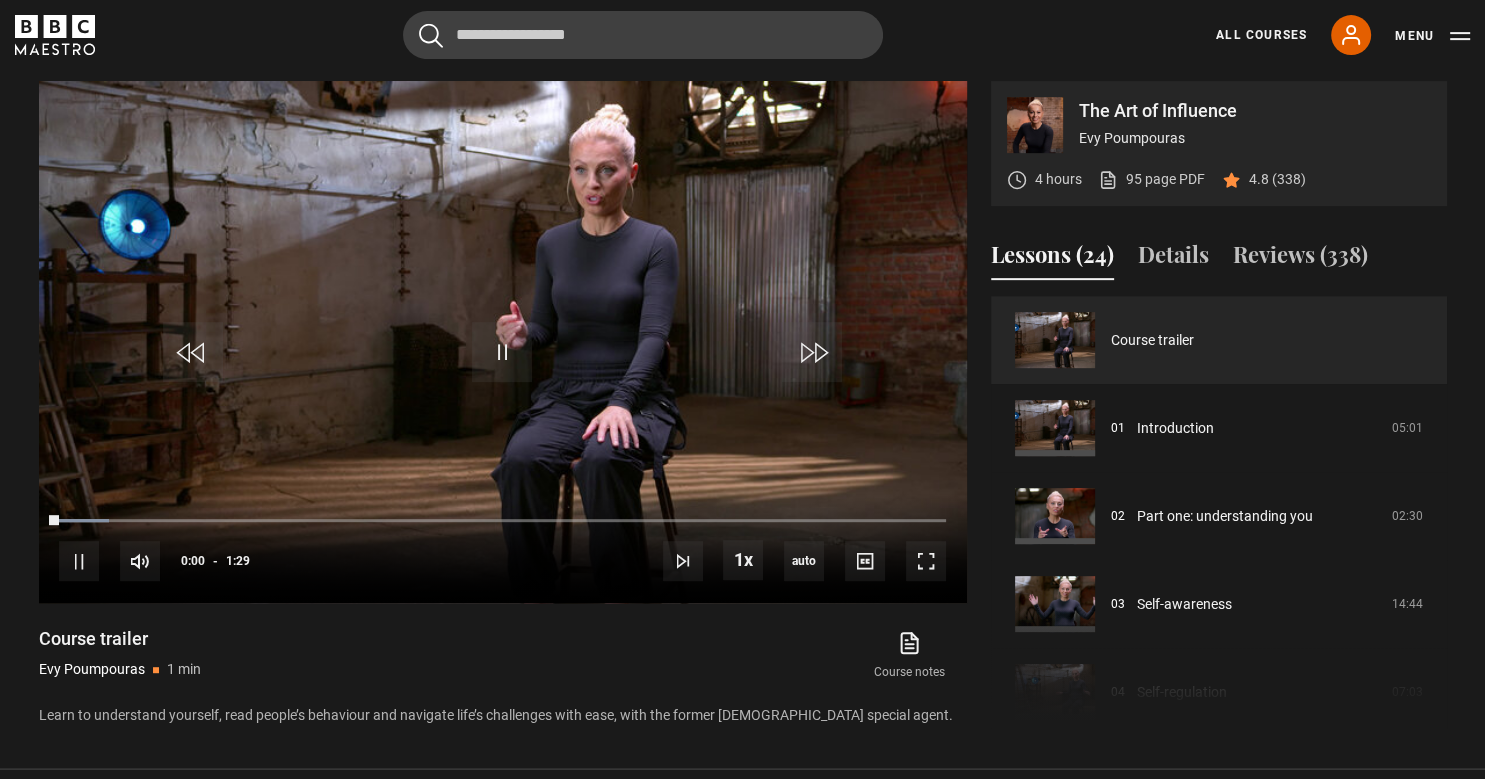 scroll, scrollTop: 828, scrollLeft: 0, axis: vertical 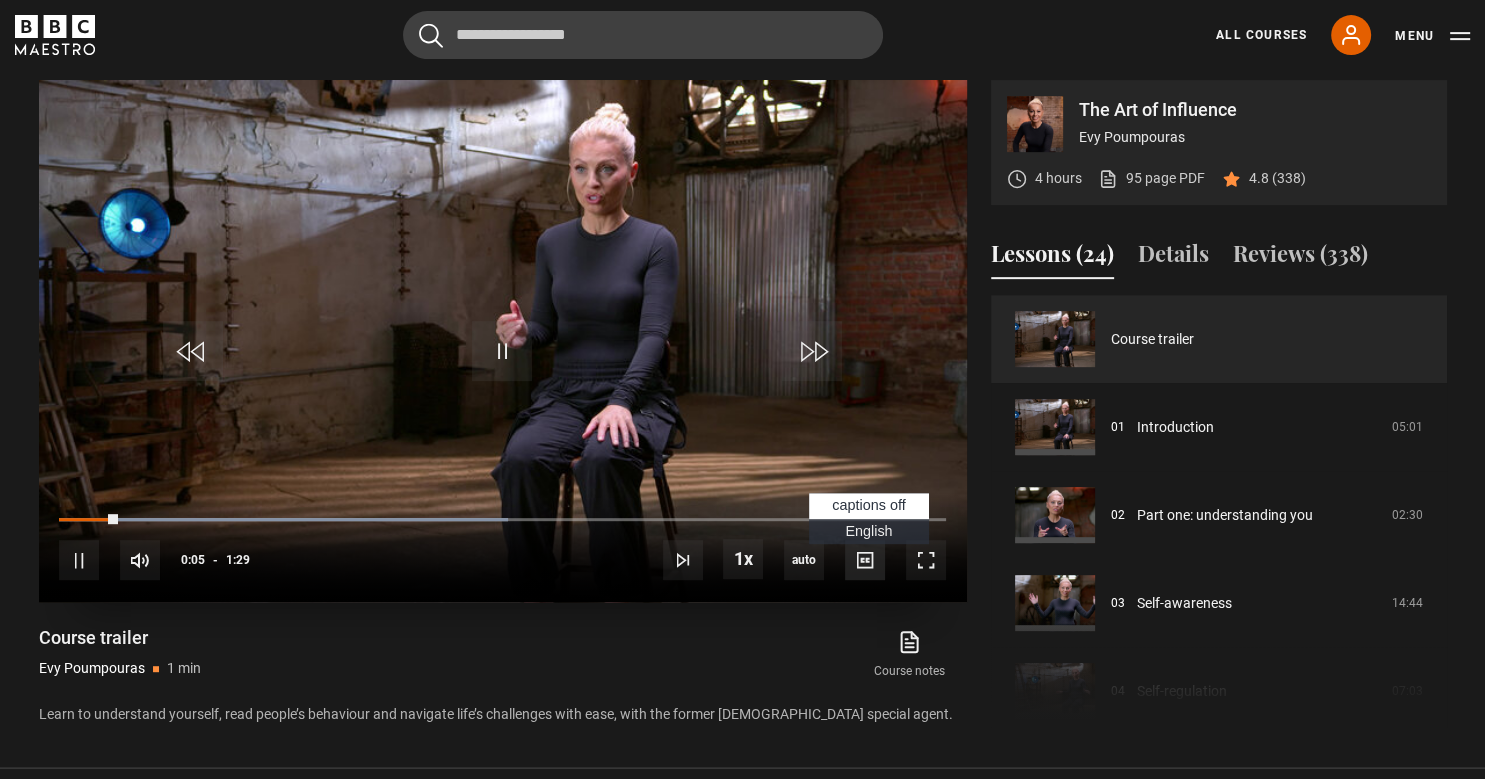click at bounding box center [865, 560] 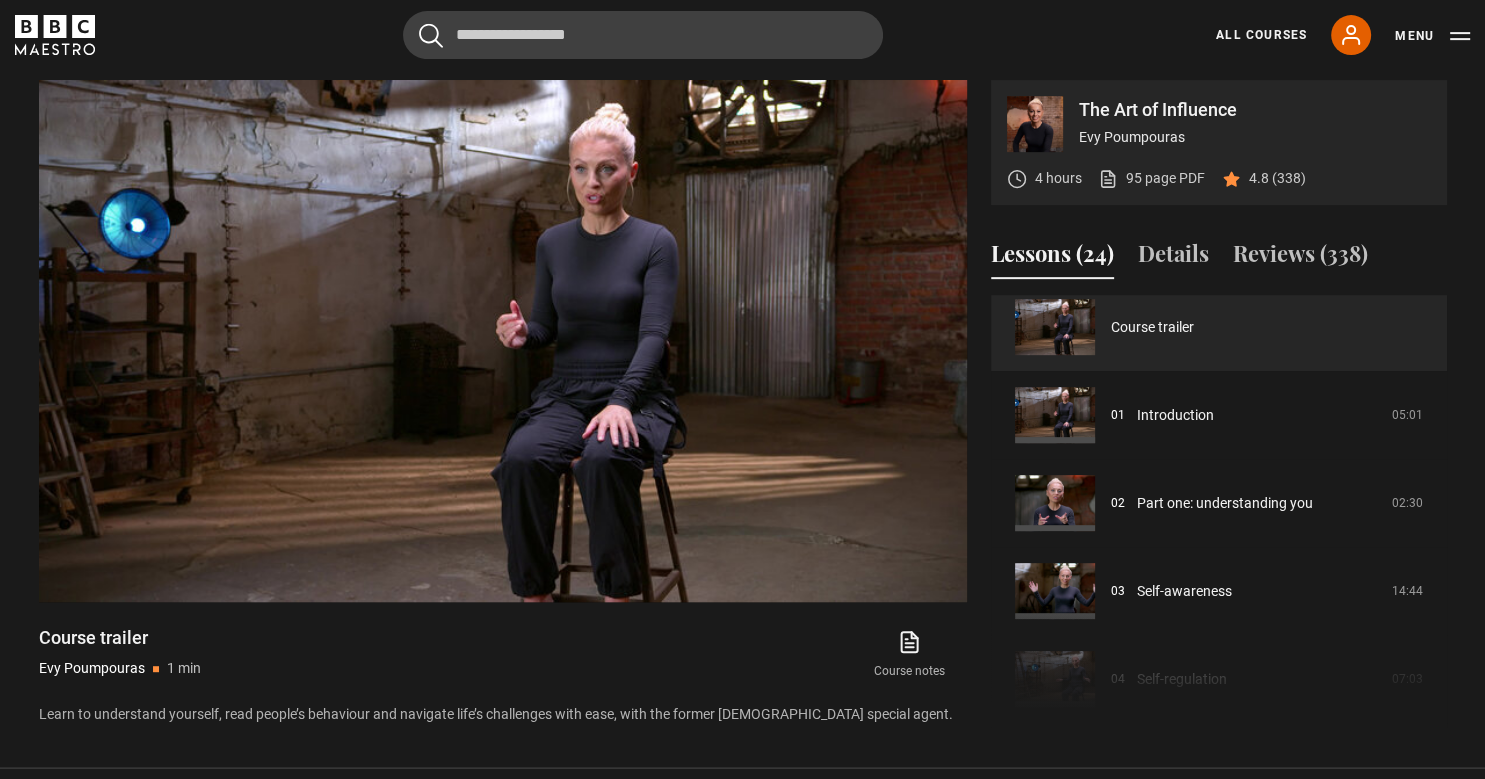 scroll, scrollTop: 0, scrollLeft: 0, axis: both 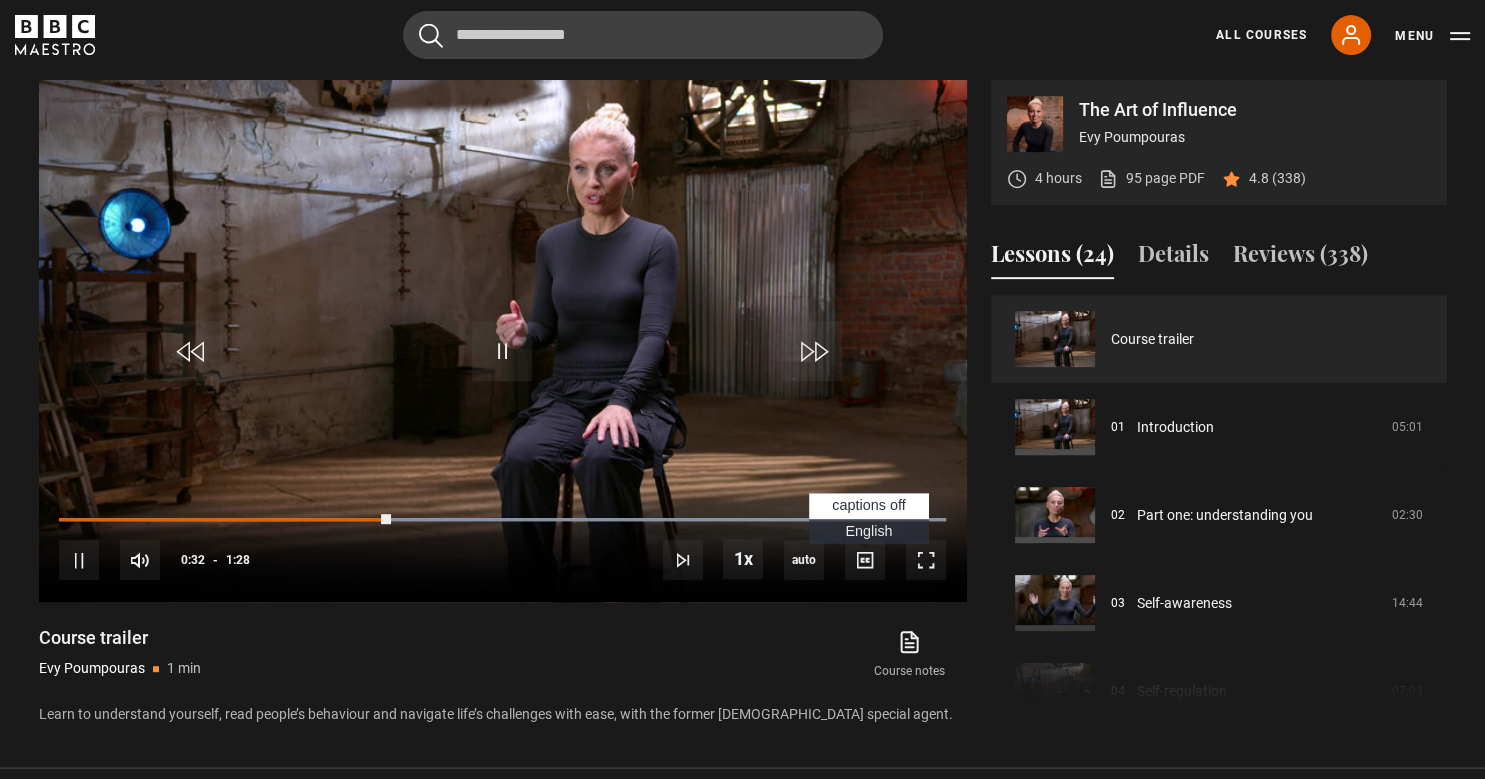 click on "The Art of Influence
Evy Poumpouras" at bounding box center [1255, 124] 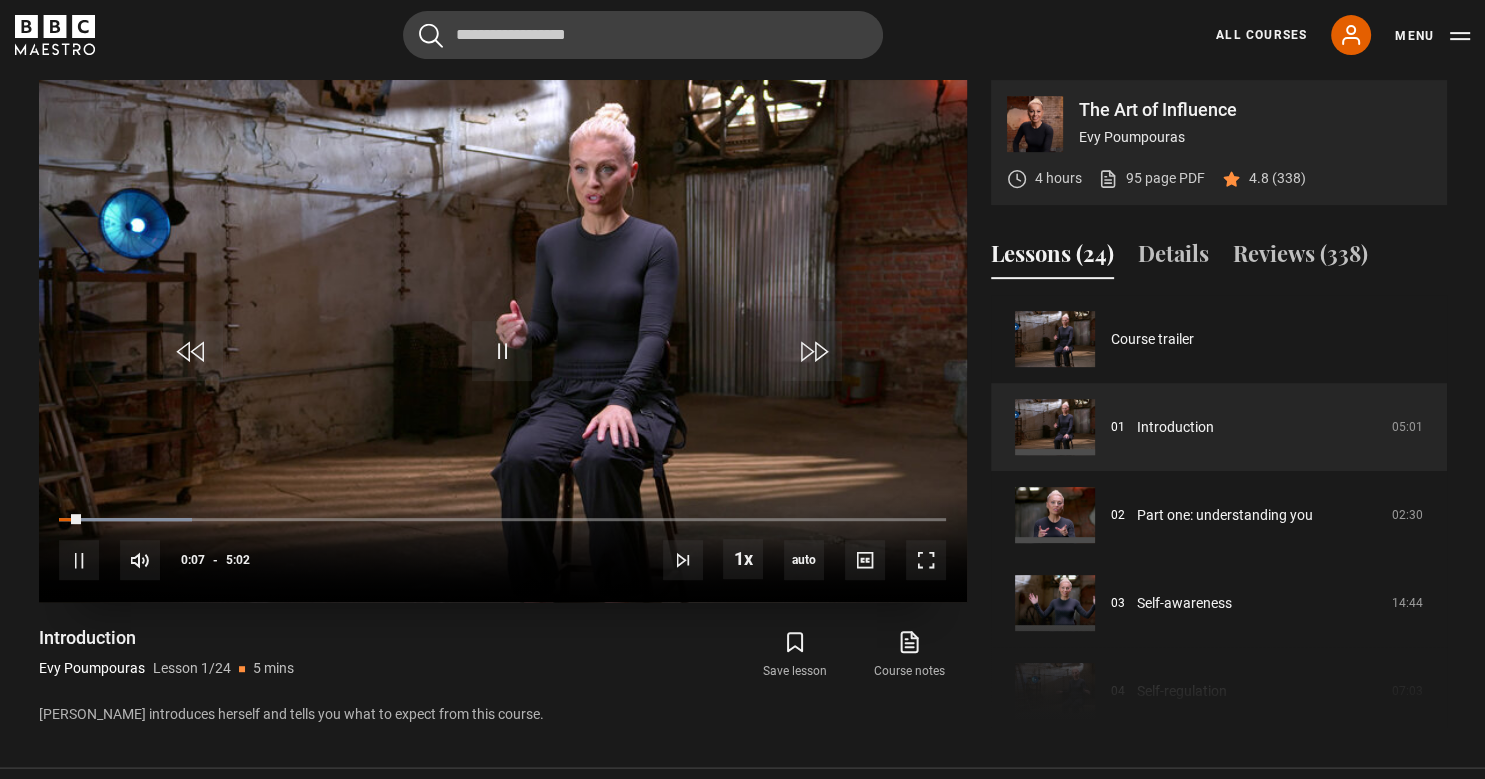 click at bounding box center [503, 341] 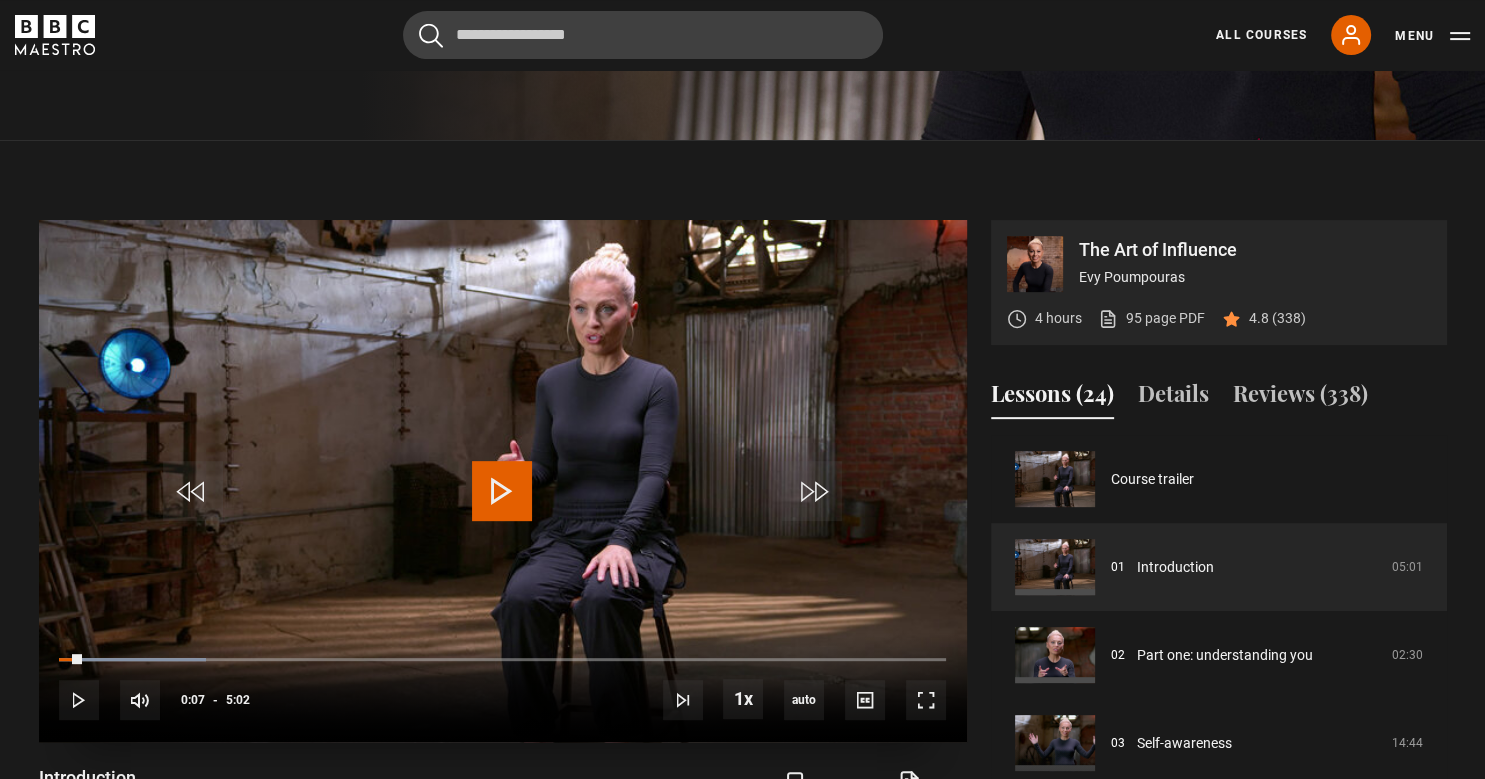 scroll, scrollTop: 722, scrollLeft: 0, axis: vertical 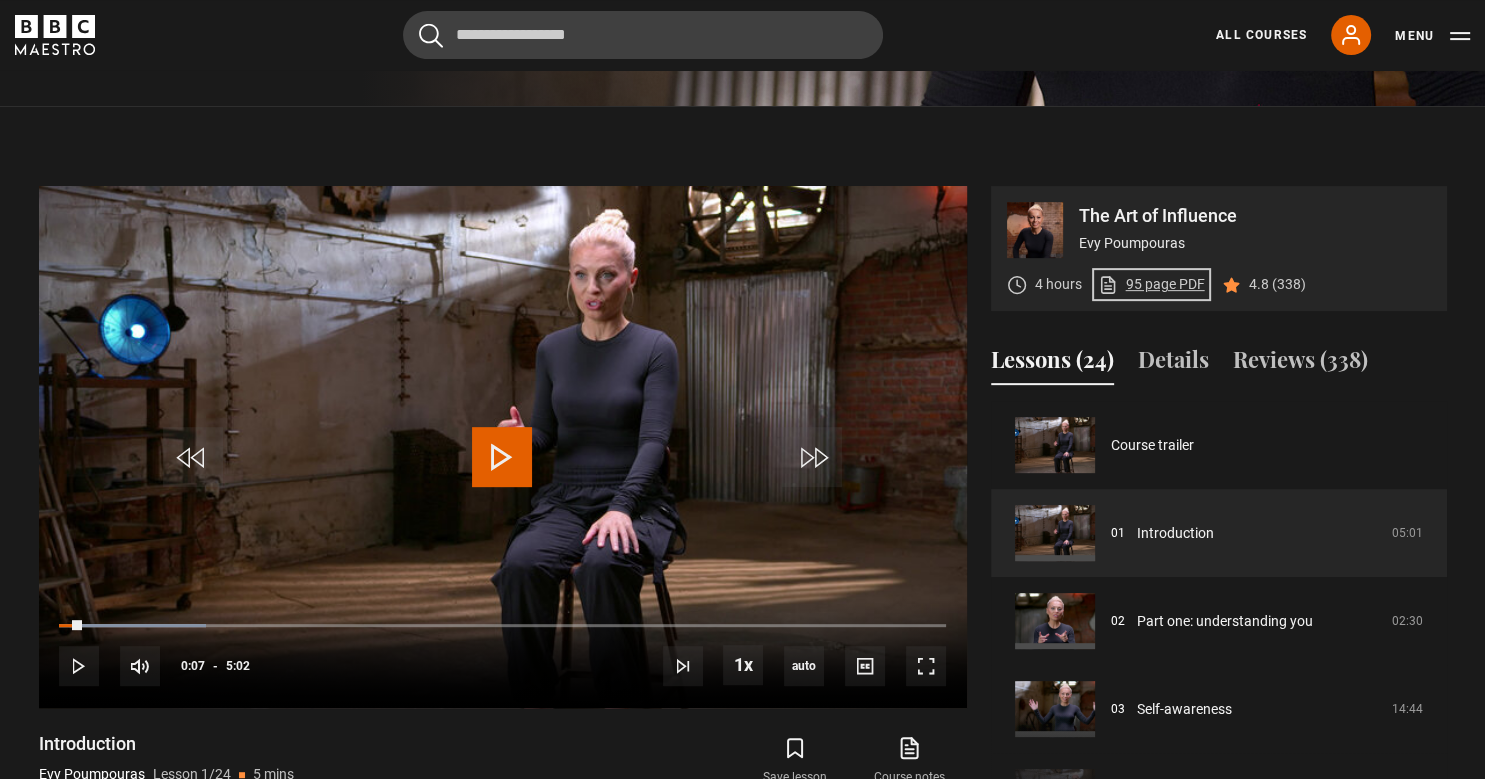 click on "95 page PDF
(opens in new tab)" at bounding box center (1151, 284) 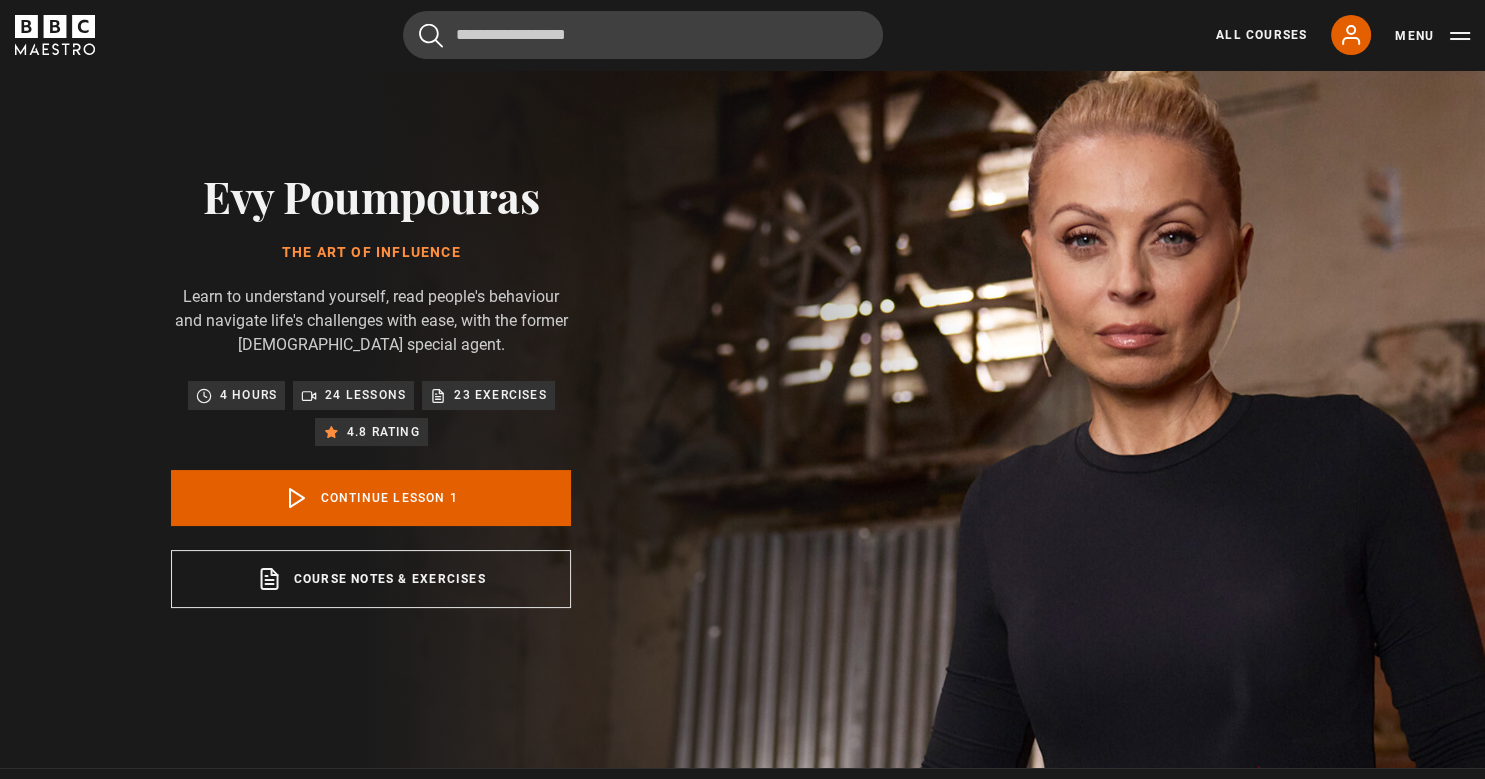 scroll, scrollTop: 0, scrollLeft: 0, axis: both 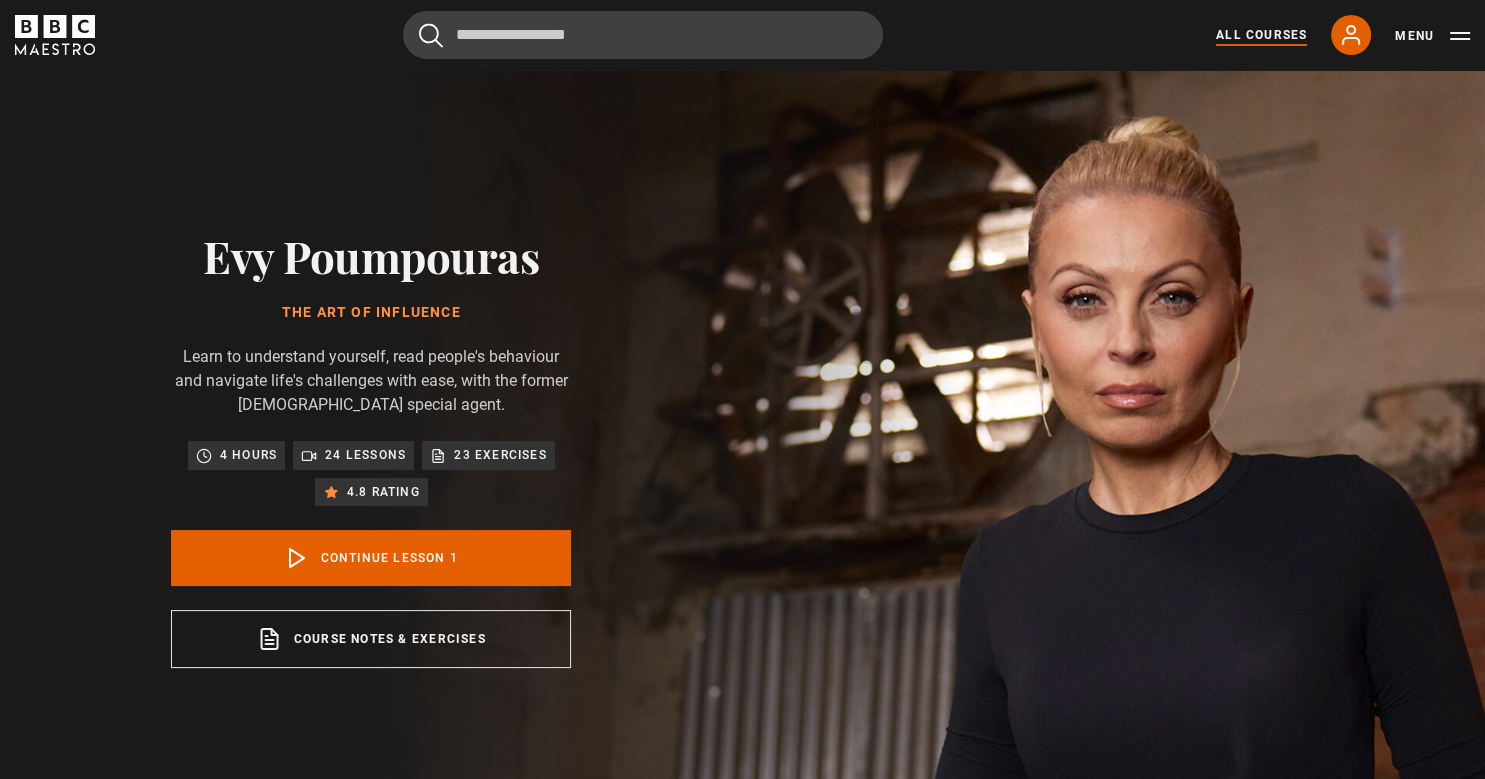 click on "All Courses" at bounding box center (1261, 35) 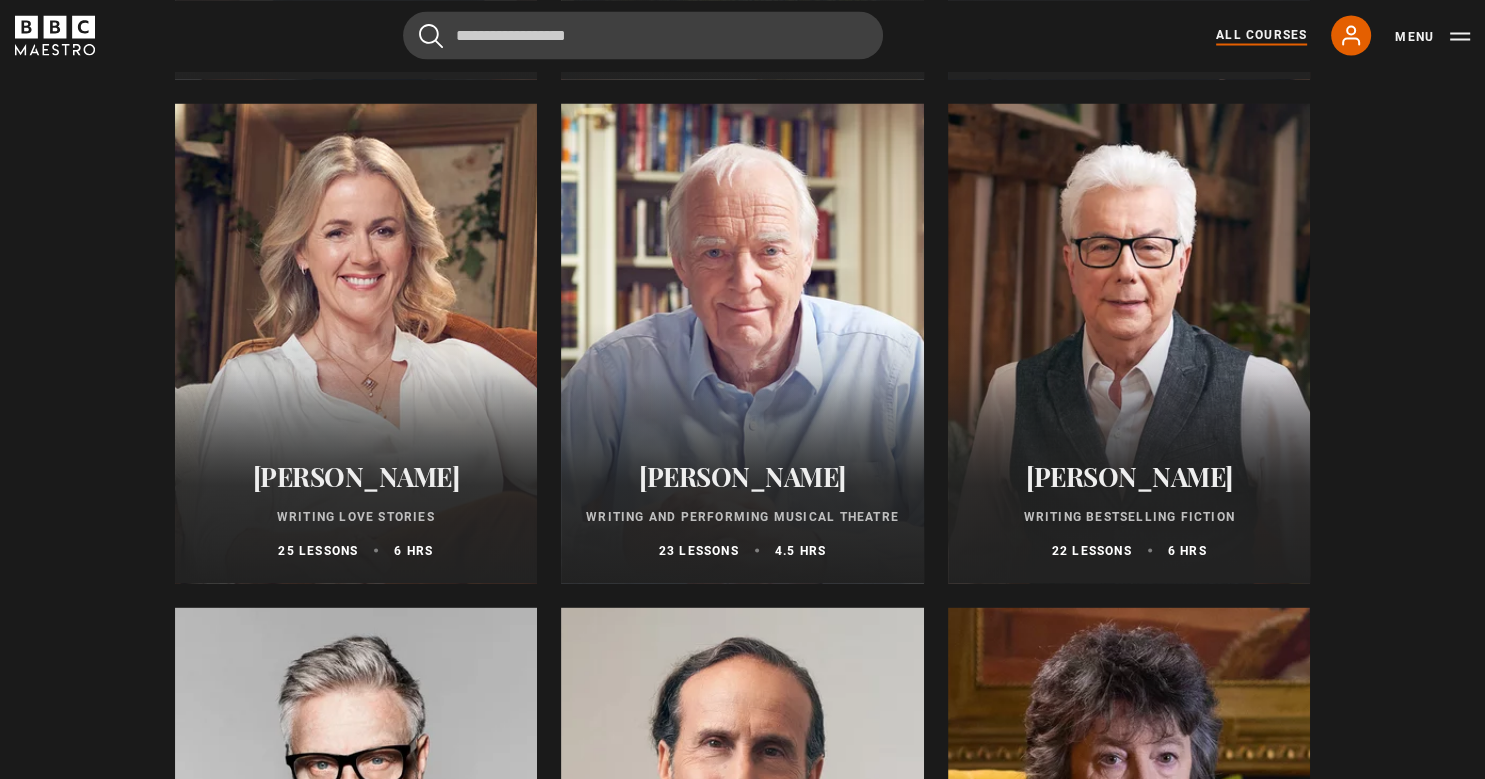 scroll, scrollTop: 3777, scrollLeft: 0, axis: vertical 